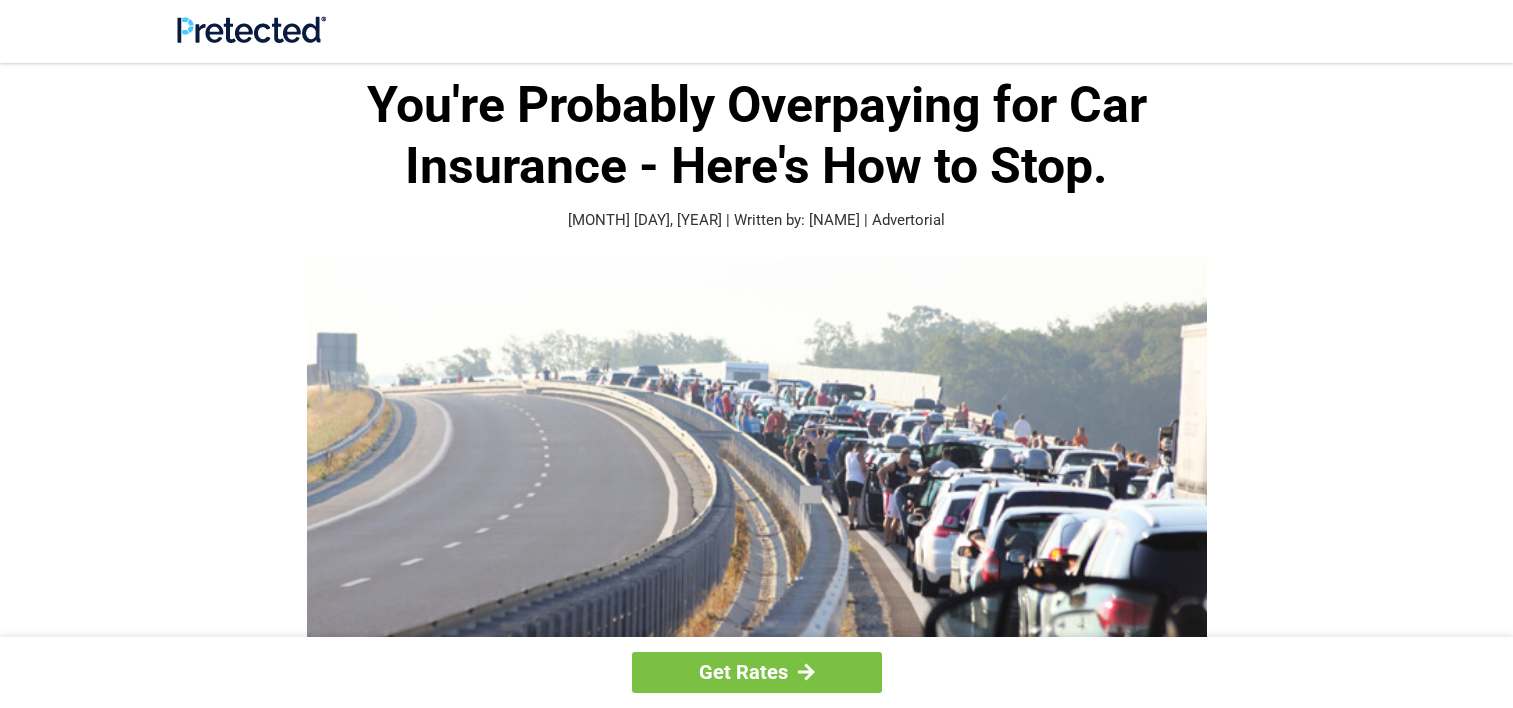 scroll, scrollTop: 0, scrollLeft: 0, axis: both 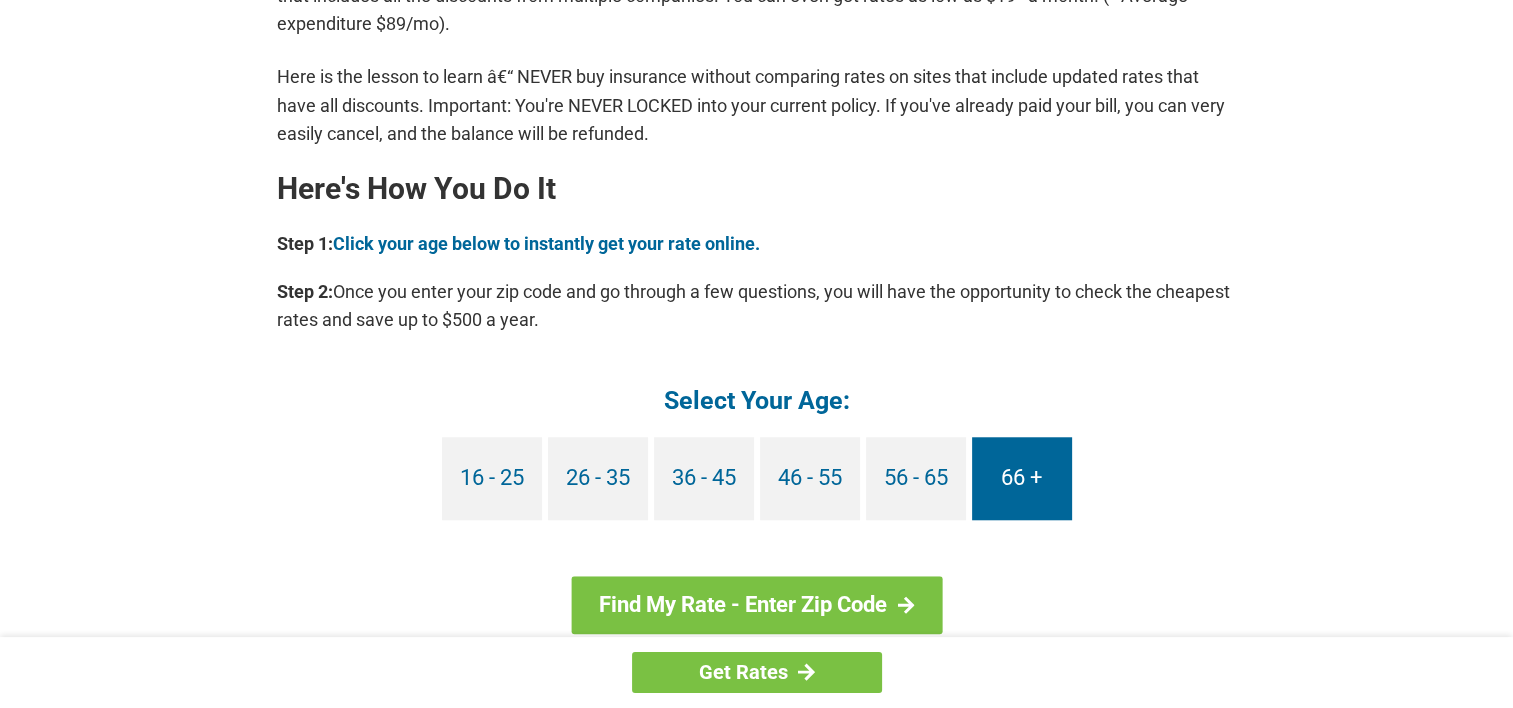 drag, startPoint x: 1072, startPoint y: 571, endPoint x: 1058, endPoint y: 506, distance: 66.4906 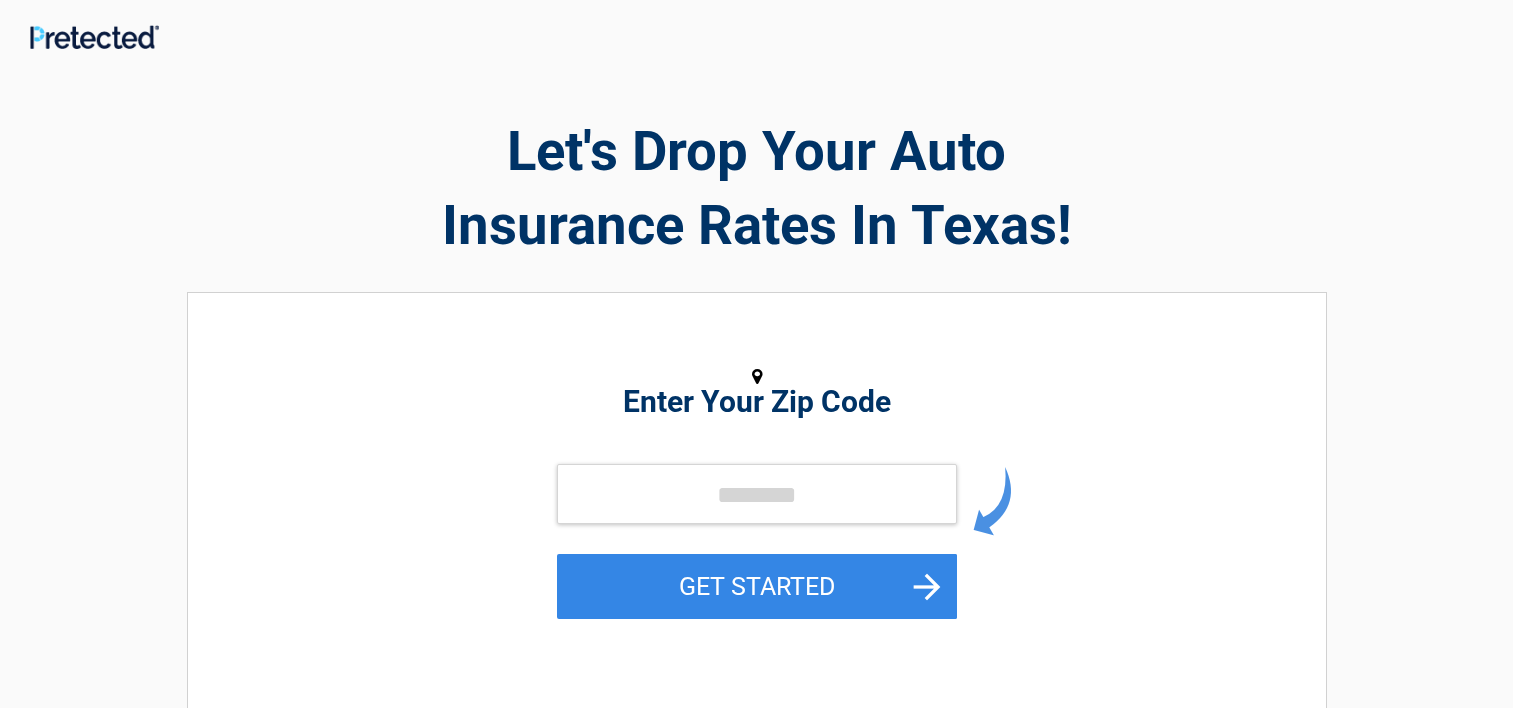 scroll, scrollTop: 0, scrollLeft: 0, axis: both 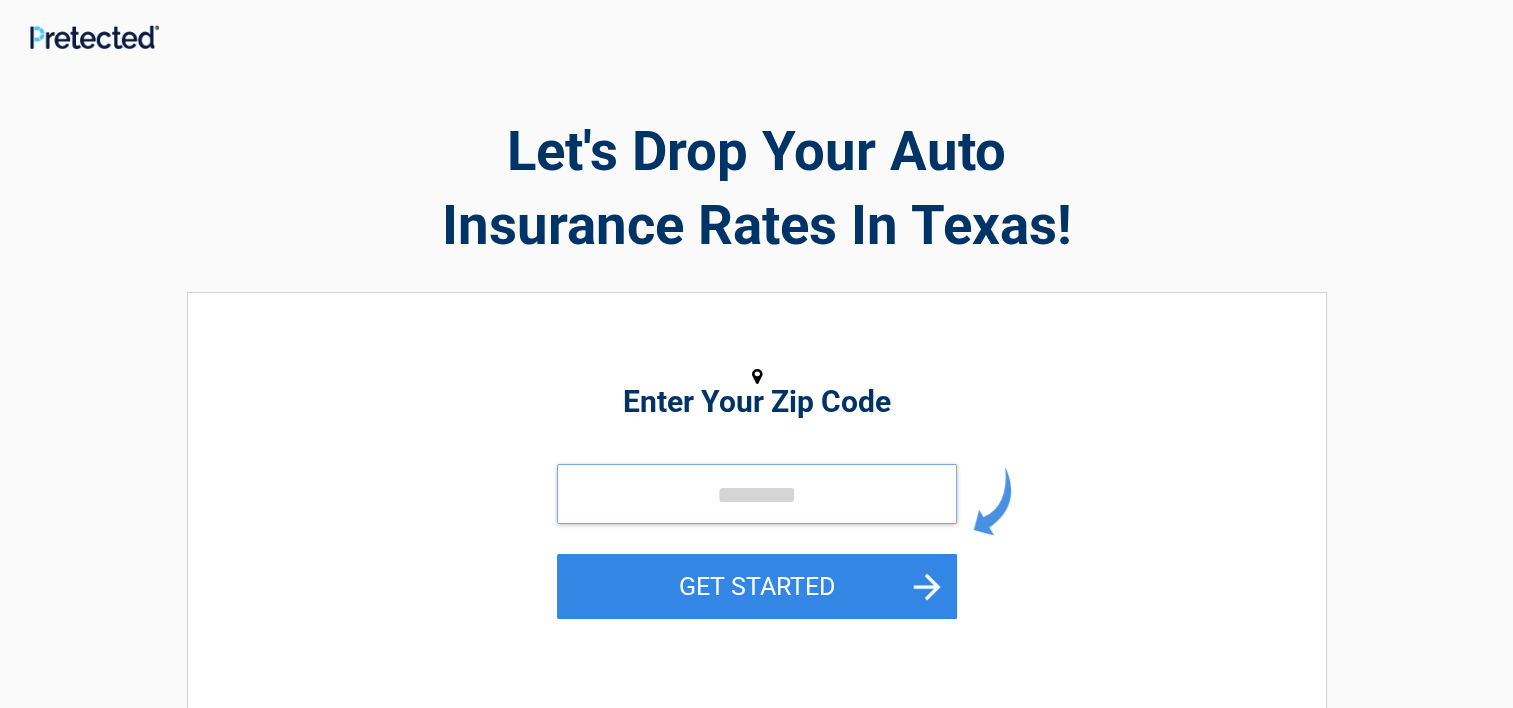 click at bounding box center [757, 494] 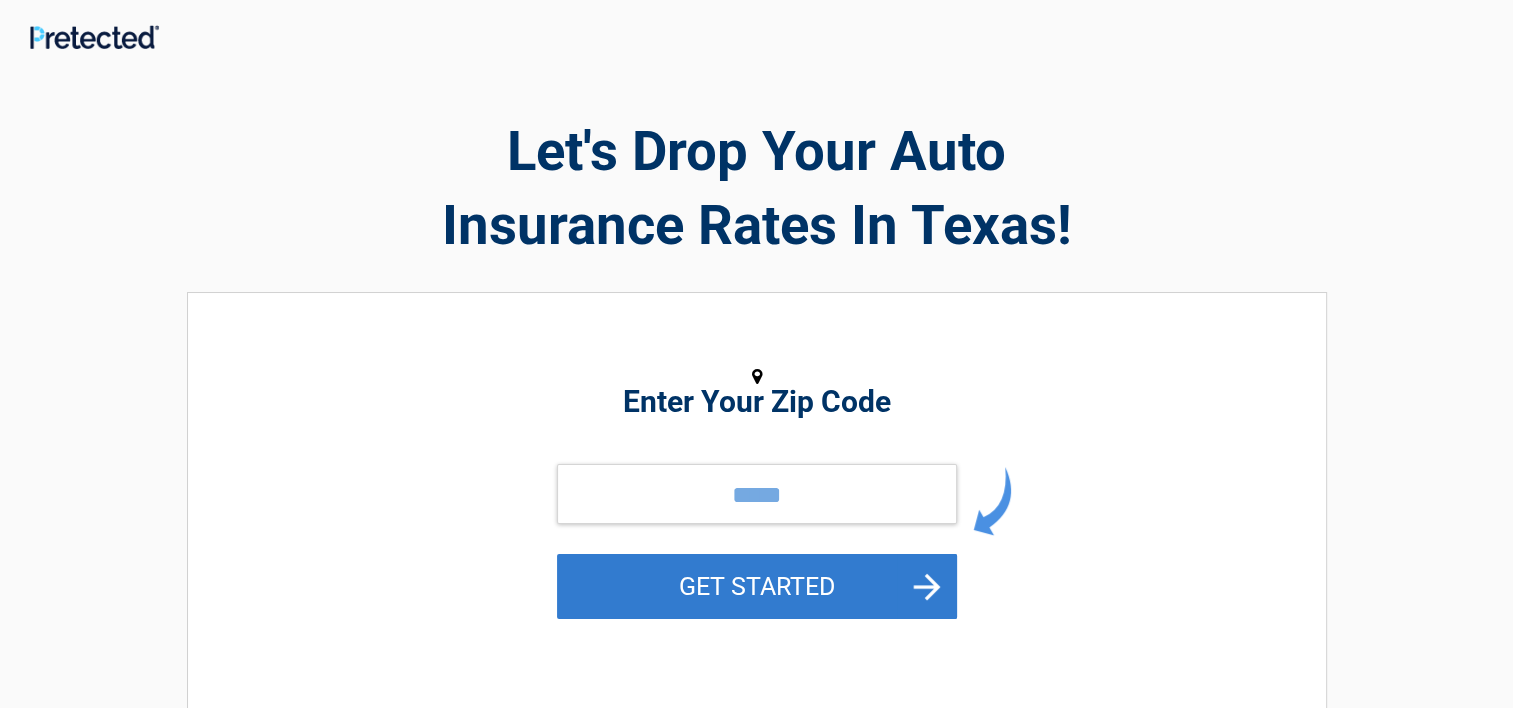 click on "GET STARTED" at bounding box center [757, 586] 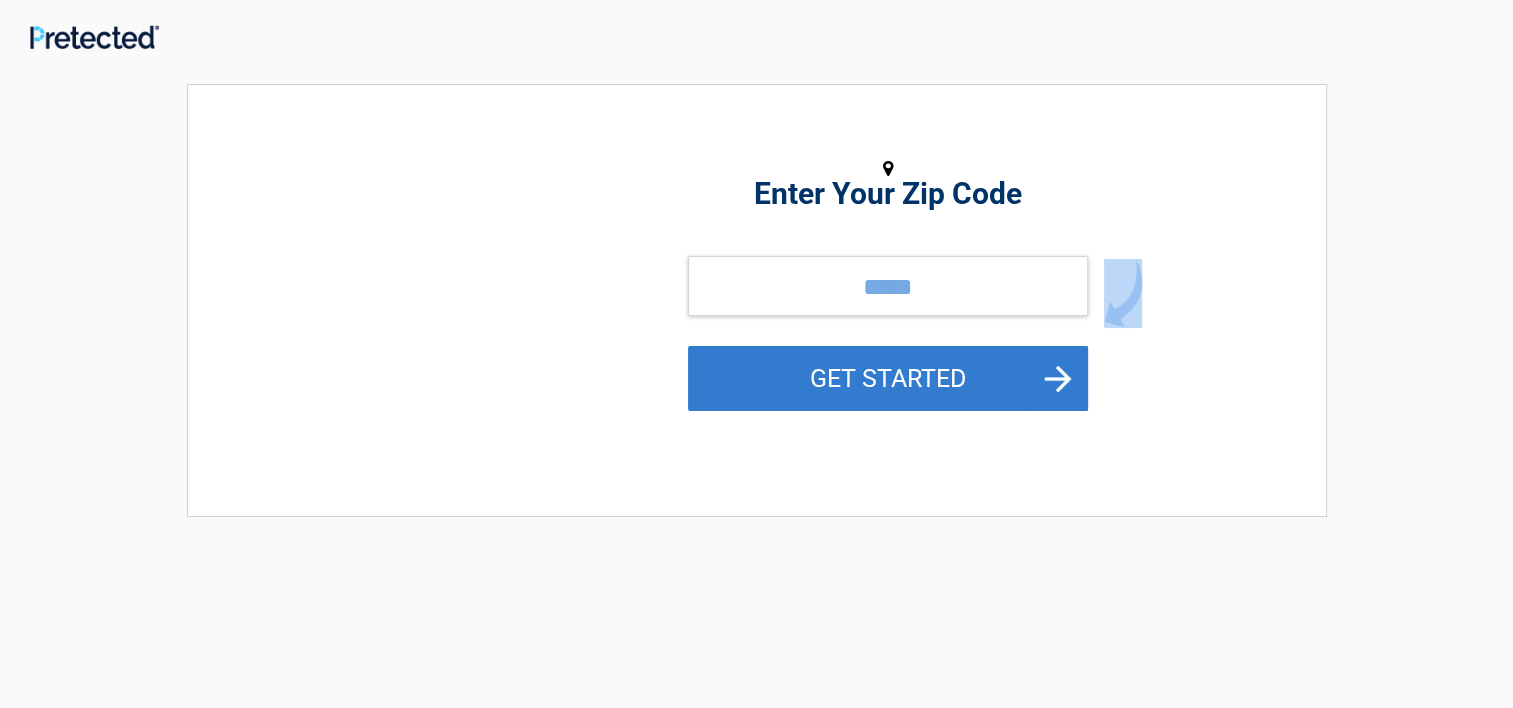 click on "Enter Your Zip Code
Enter Your Zip Code
[REDACTED]
GET STARTED
[STATE] Drivers Can Save Up to  $500 /Year
Vehicle Year
2025
2024
2023
2022
2021
2020
2019
2018
2017
2016
2015
2014
2013
2012
2011
2010
2009
2008
2007
2006
2005
2004
2003
2002
[REDACTED]
[REDACTED]
[REDACTED]
[REDACTED]
[REDACTED]
[REDACTED]
[REDACTED]
[REDACTED]
[REDACTED]
[REDACTED]
[REDACTED]
[REDACTED]
[REDACTED]
[REDACTED]
[REDACTED]
[REDACTED]
[REDACTED]
[REDACTED]
[REDACTED]
[REDACTED]
[REDACTED]
[REDACTED]
[REDACTED]
[REDACTED]
[REDACTED]
[REDACTED]
[REDACTED]
[REDACTED]
[REDACTED]
[REDACTED]
[REDACTED]
[REDACTED]
[REDACTED]
[REDACTED]
[REDACTED]
[REDACTED]
[REDACTED]" at bounding box center [757, 427] 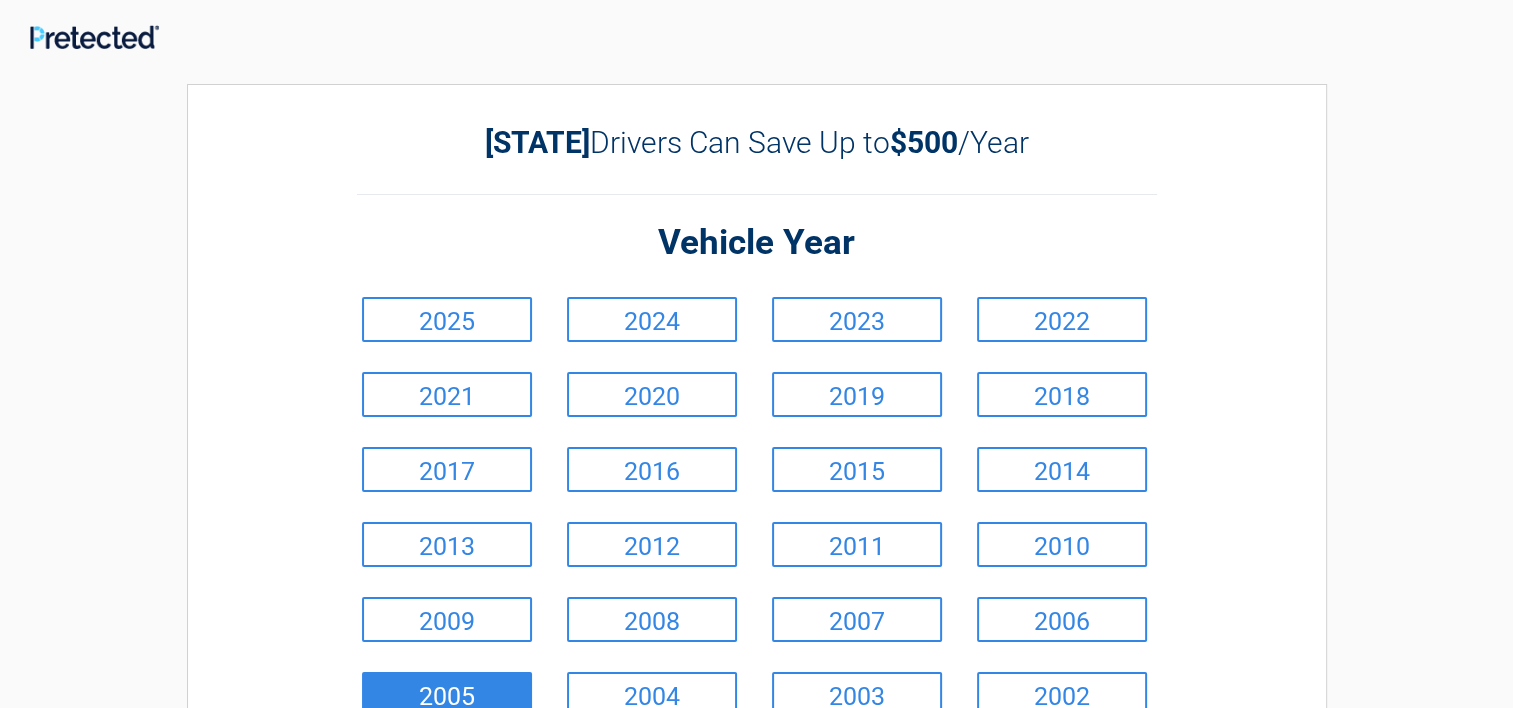 click on "2005" at bounding box center (447, 694) 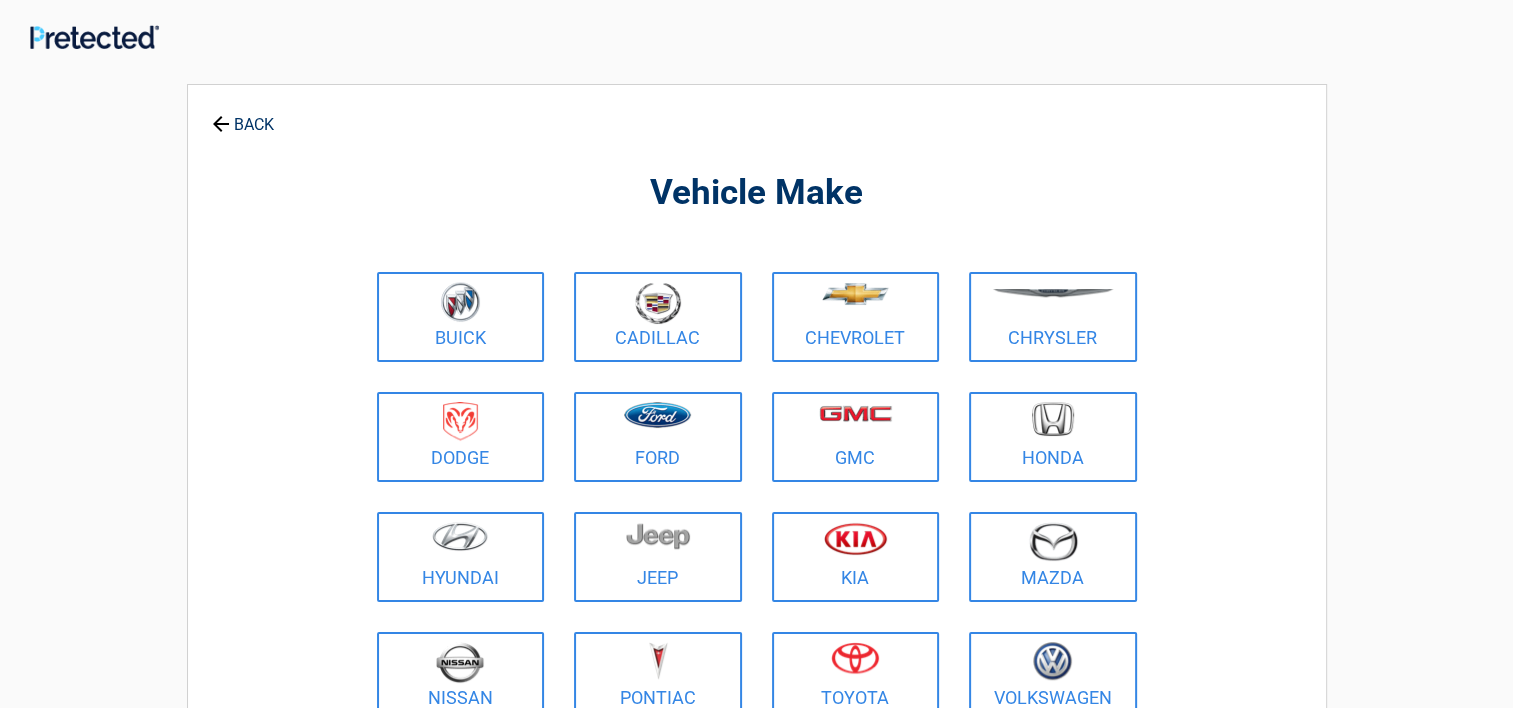 click on "Nissan" at bounding box center (461, 677) 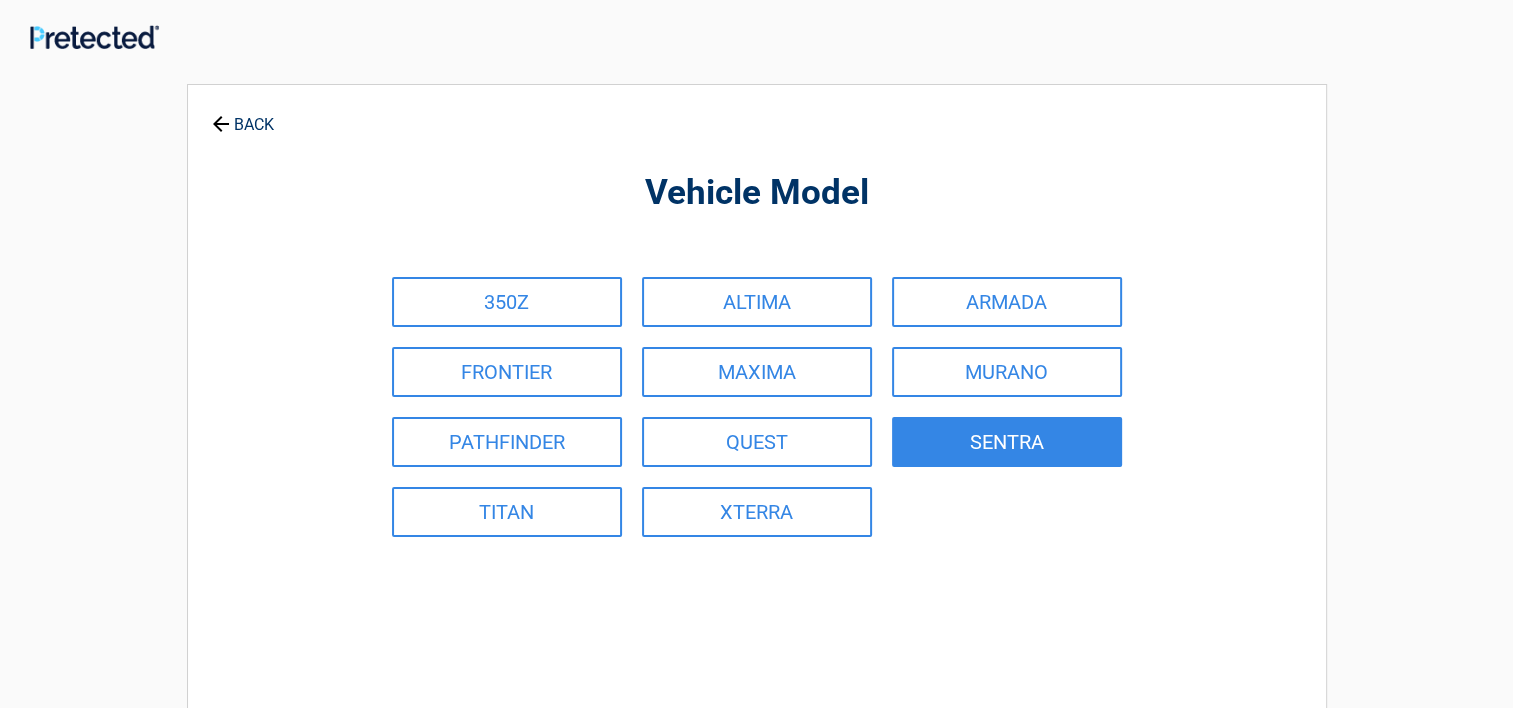click on "SENTRA" at bounding box center (1007, 442) 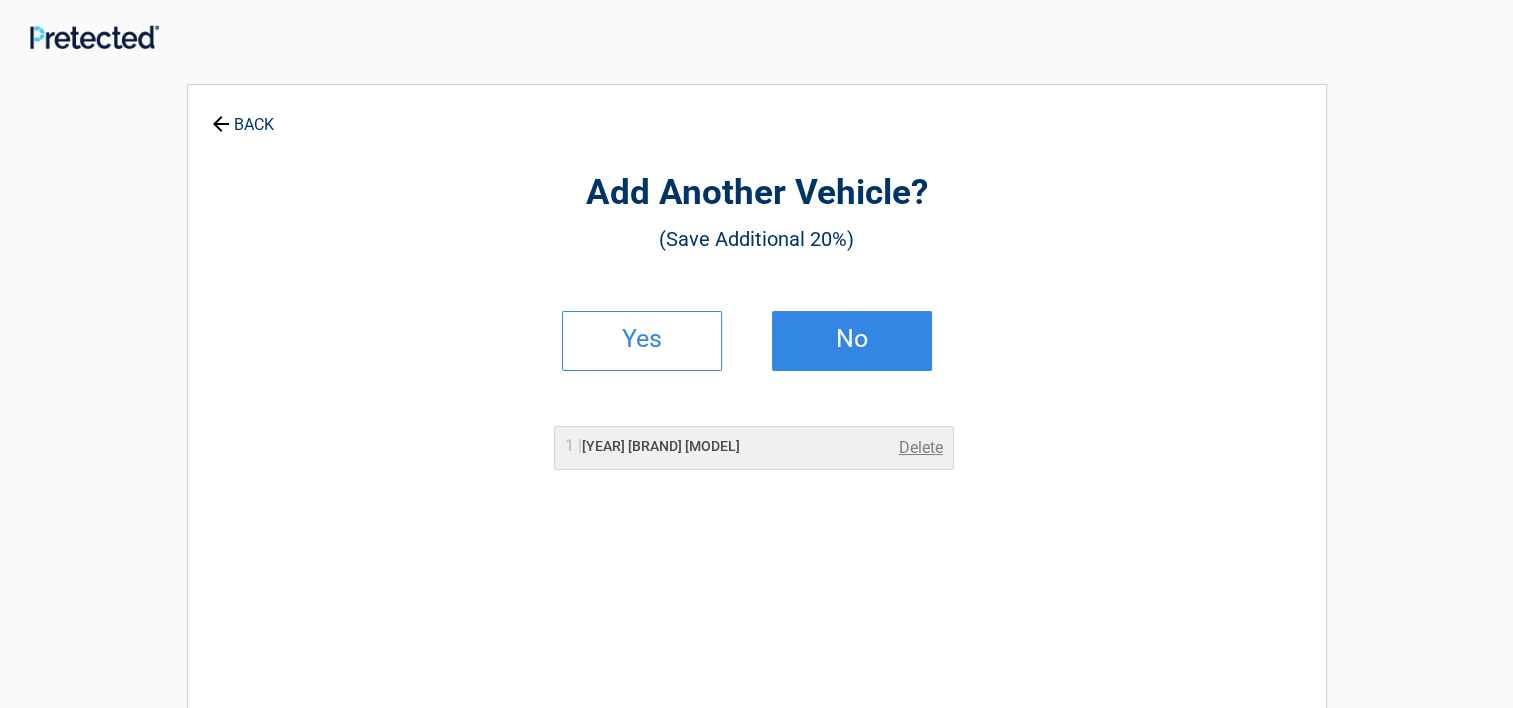 click on "No" at bounding box center (852, 339) 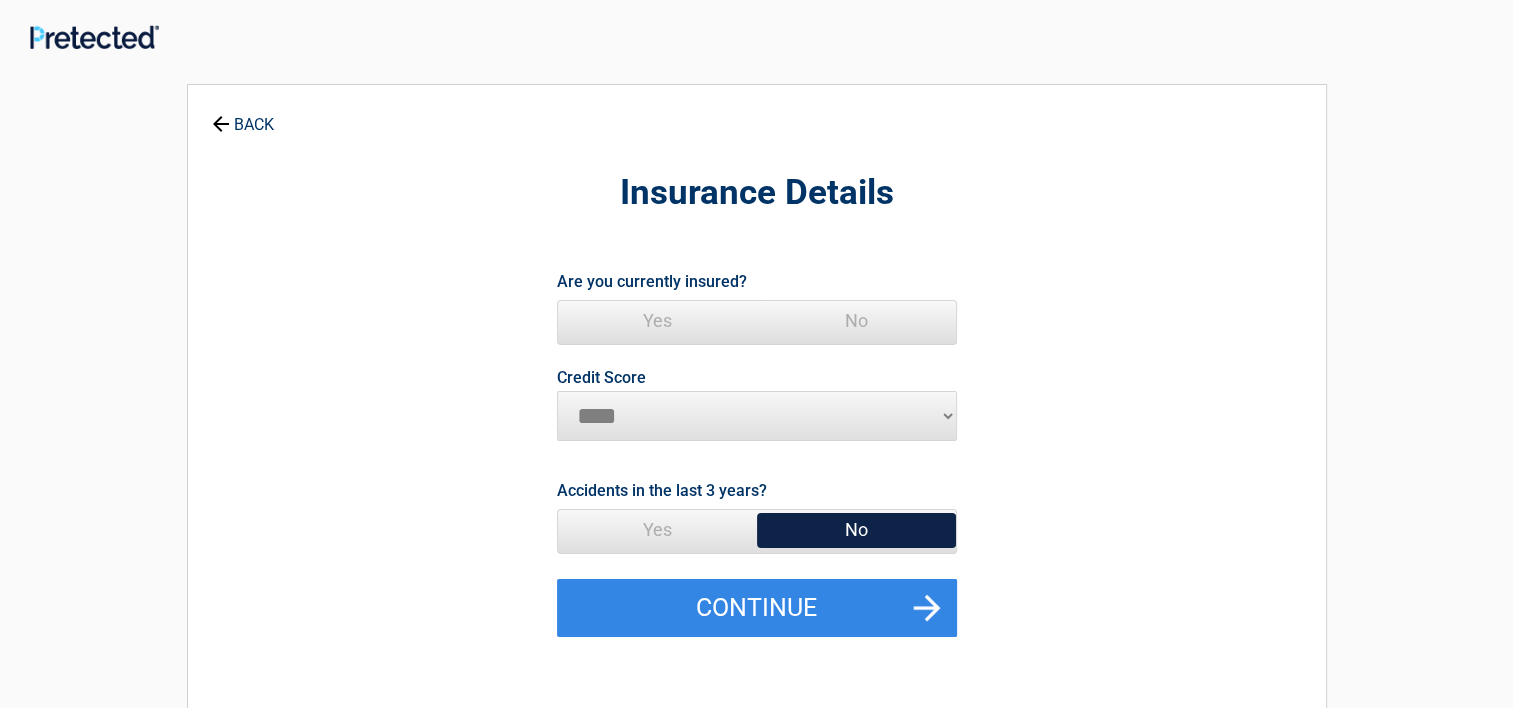click on "Yes" at bounding box center (657, 321) 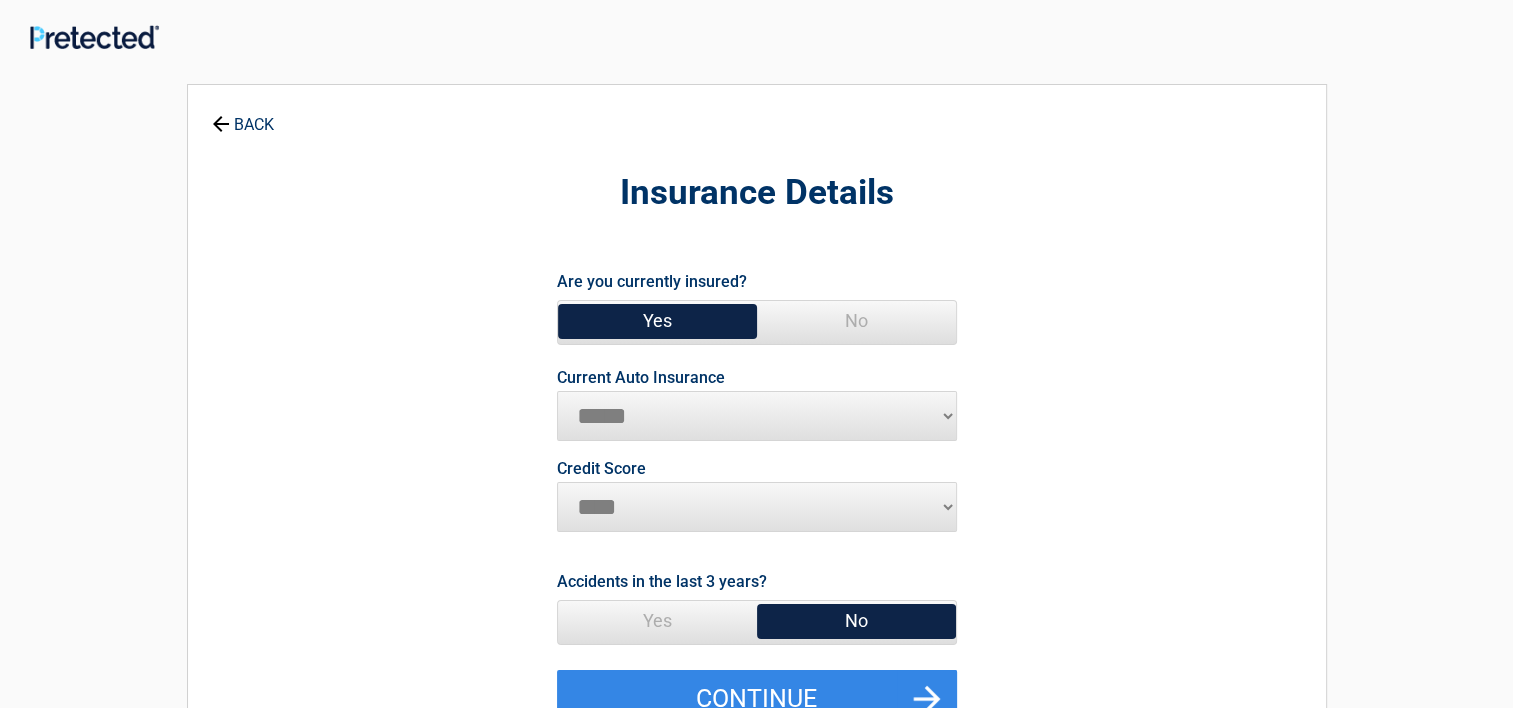click on "**********" at bounding box center (757, 416) 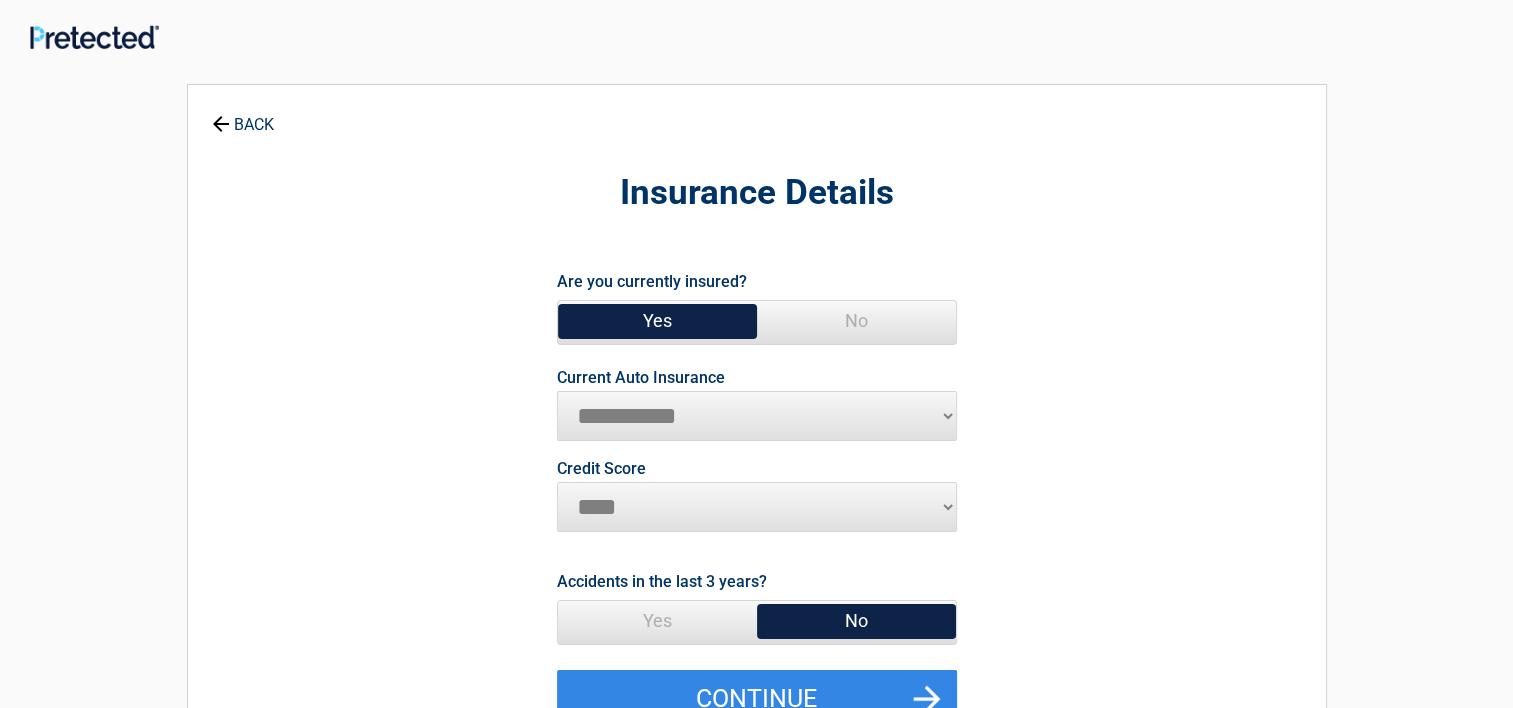click on "**********" at bounding box center [757, 416] 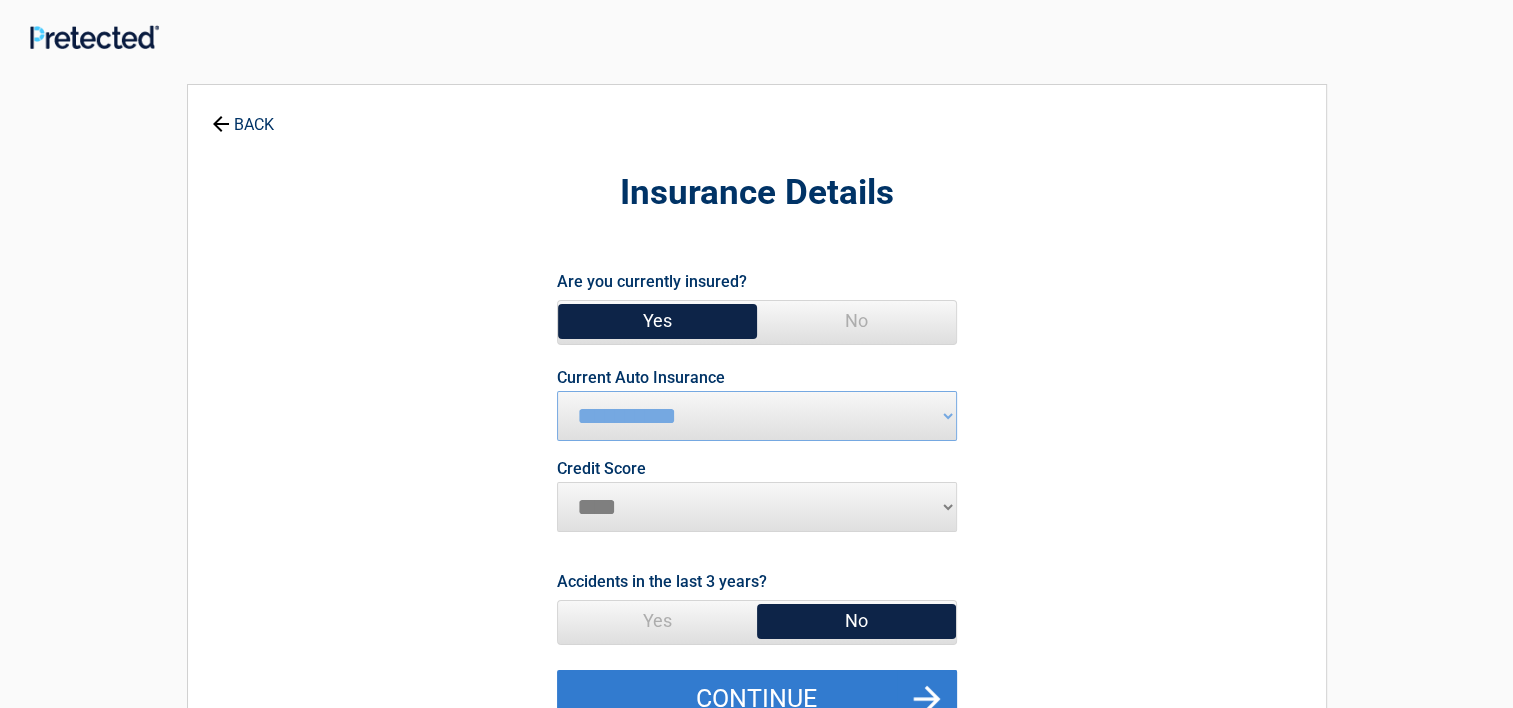 click on "Continue" at bounding box center [757, 699] 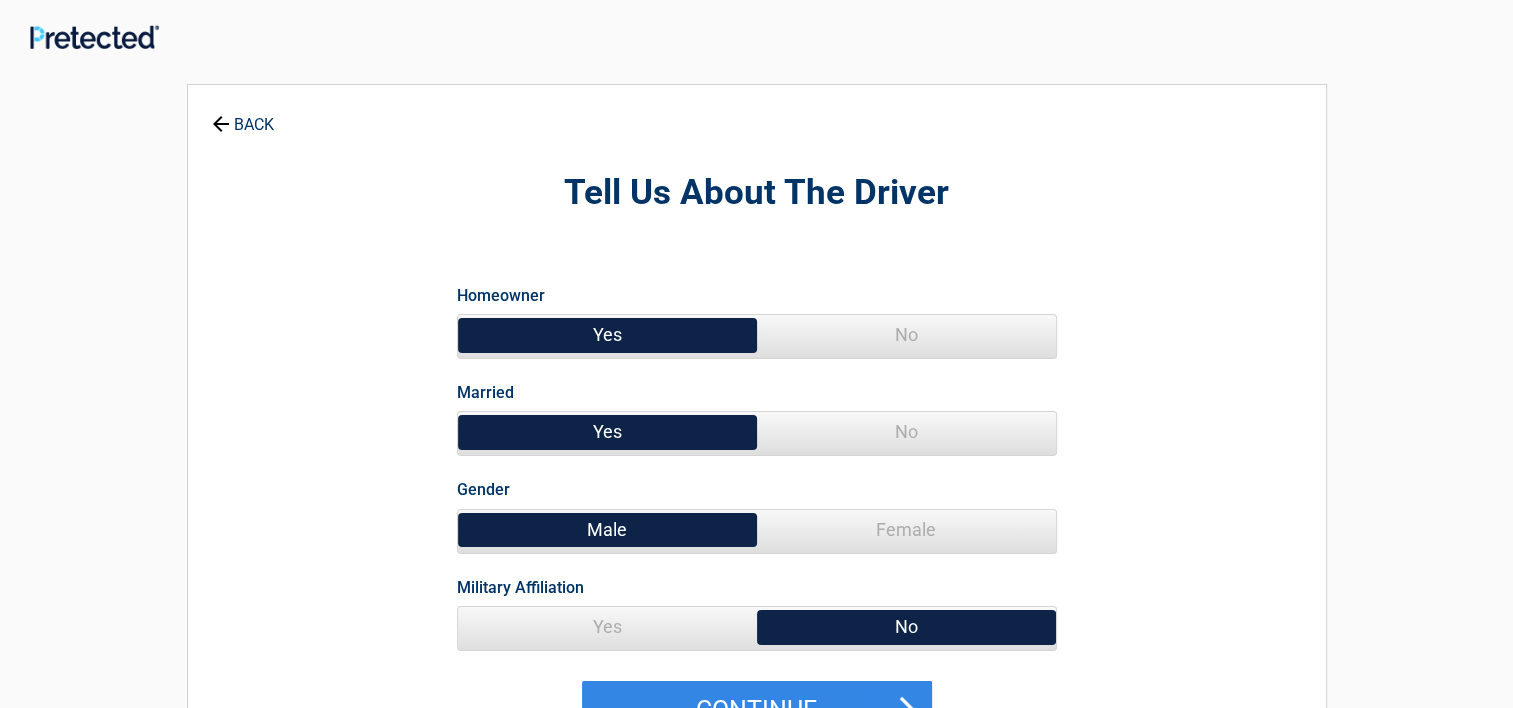 click on "No" at bounding box center [906, 432] 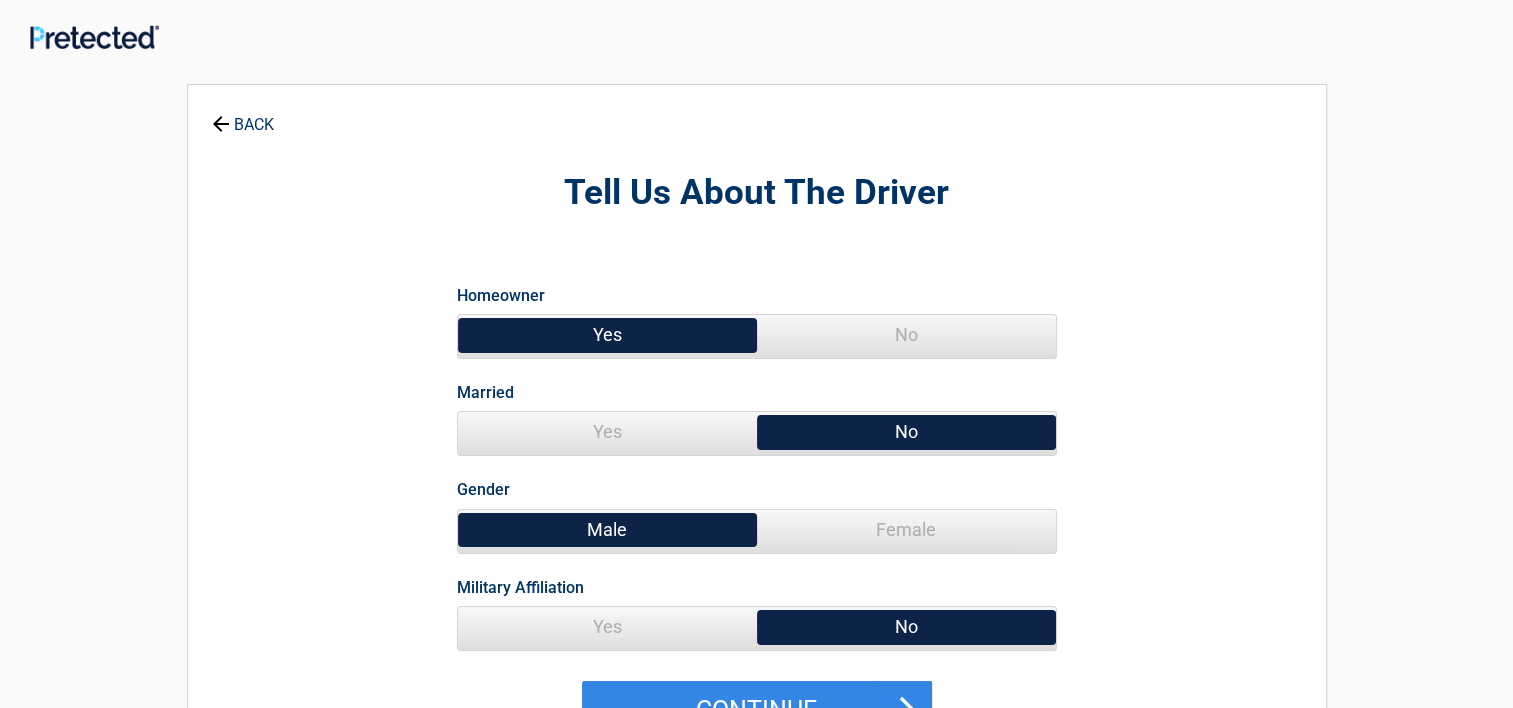 click on "No" at bounding box center (906, 432) 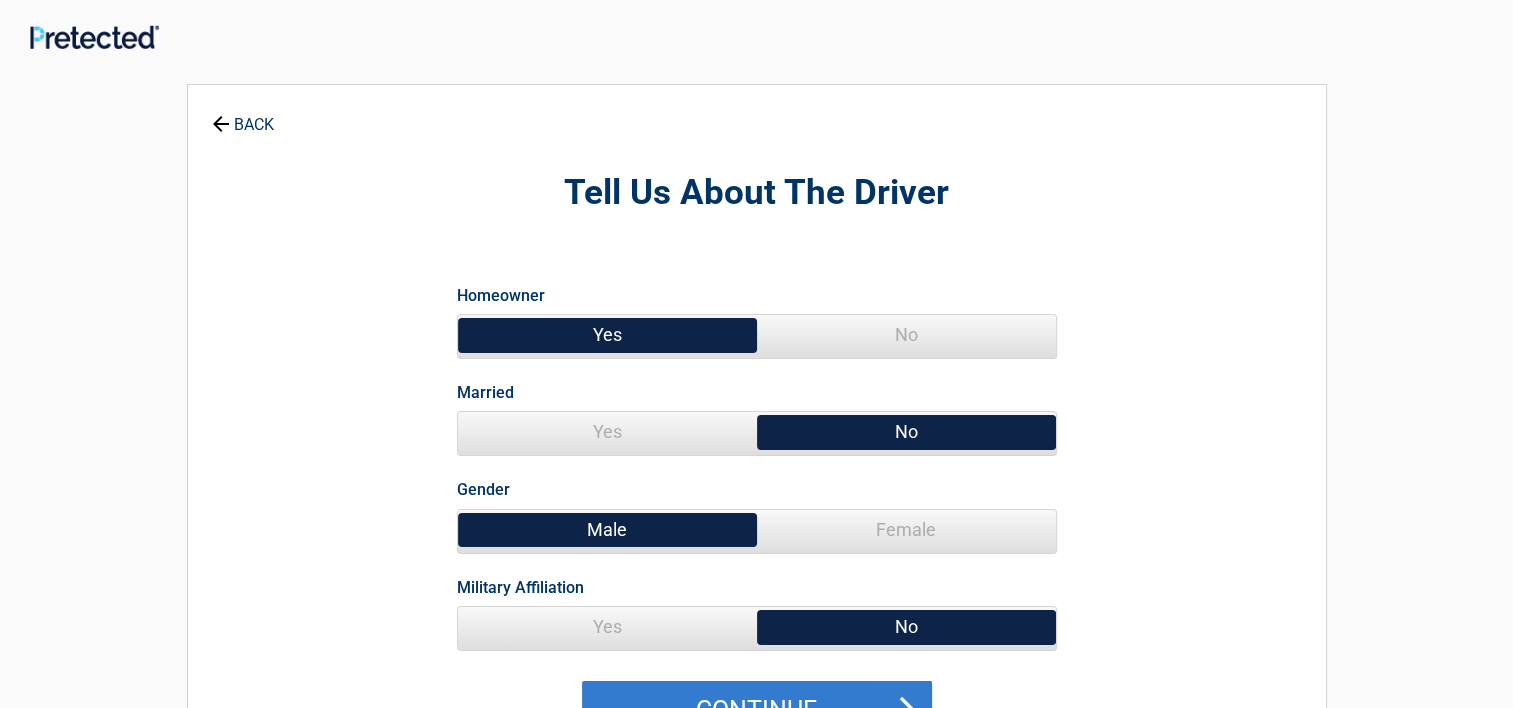 click on "Continue" at bounding box center [757, 710] 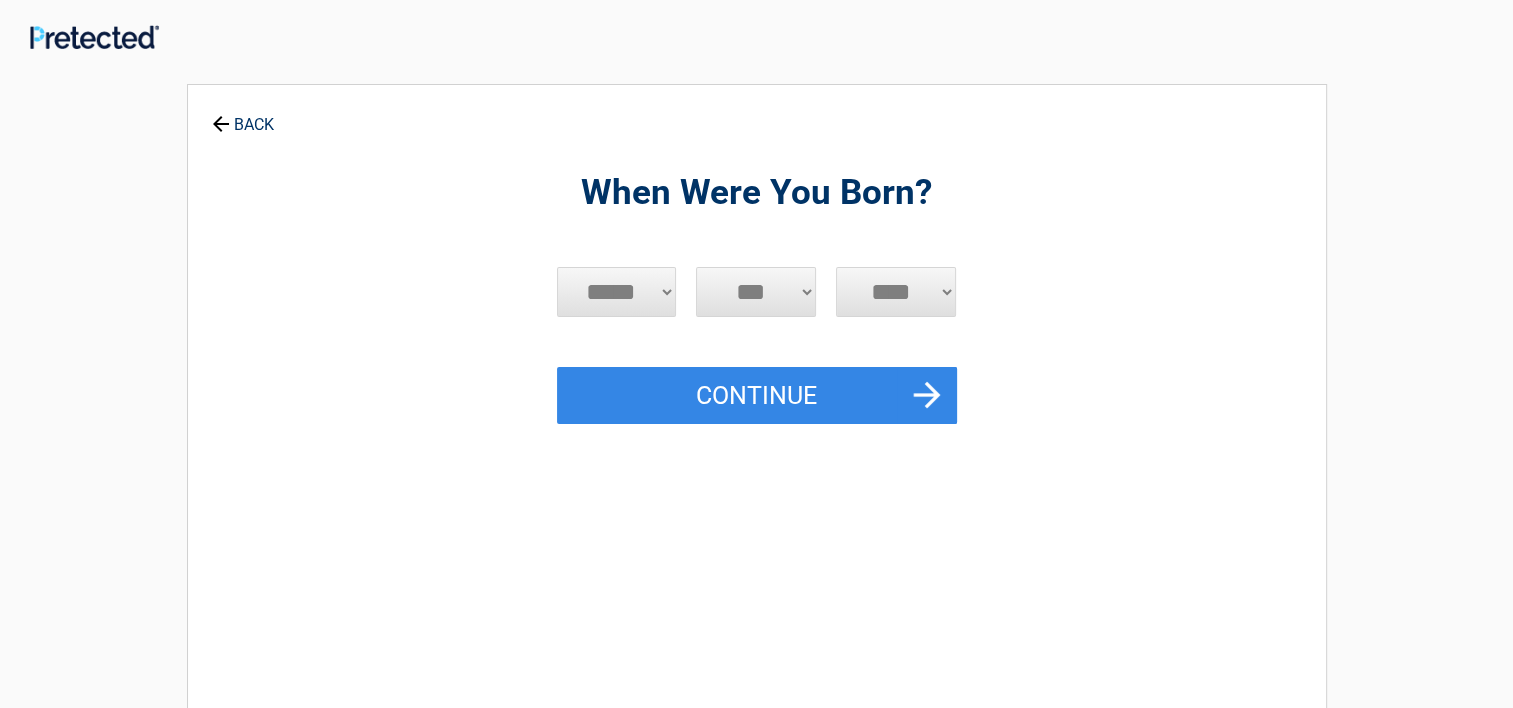 click on "*****
***
***
***
***
***
***
***
***
***
***
***
***" at bounding box center [617, 292] 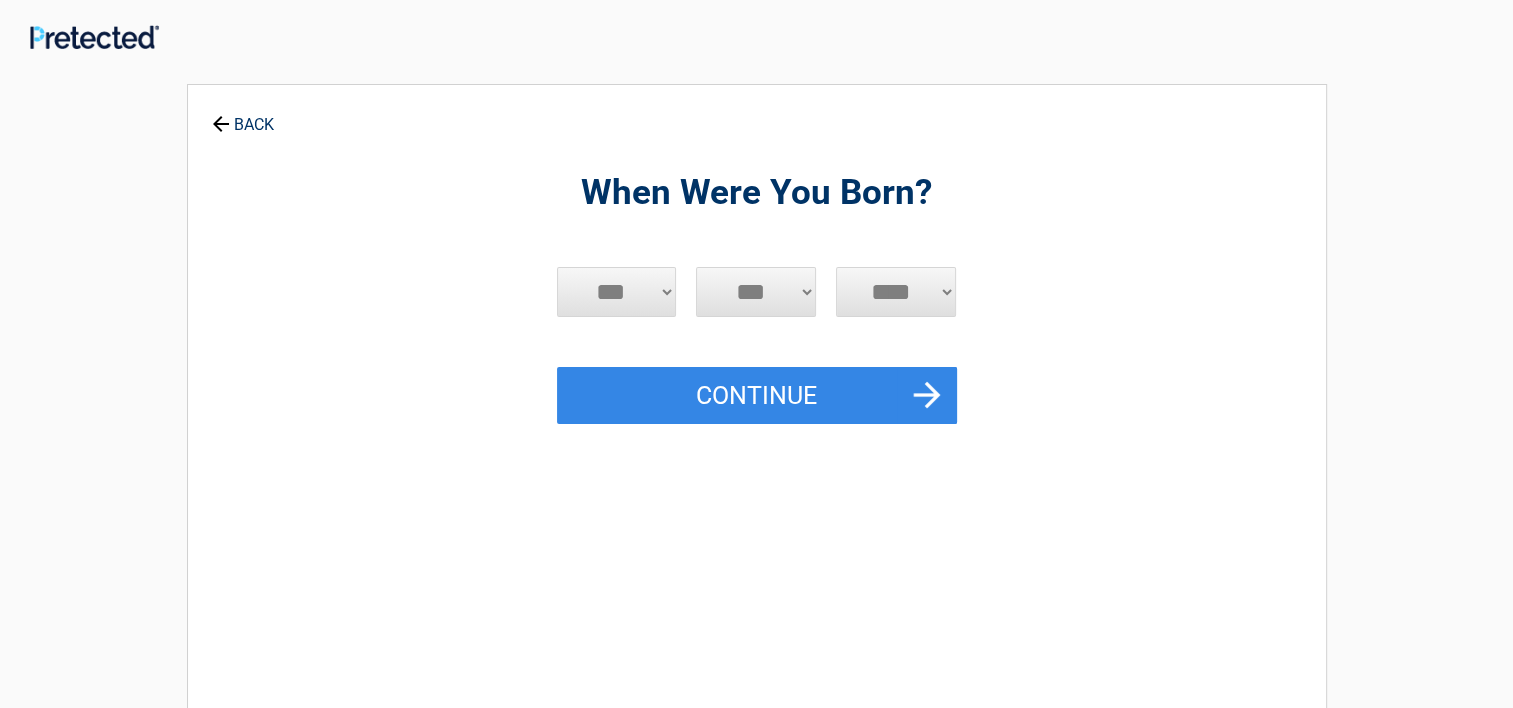 click on "*****
***
***
***
***
***
***
***
***
***
***
***
***" at bounding box center [617, 292] 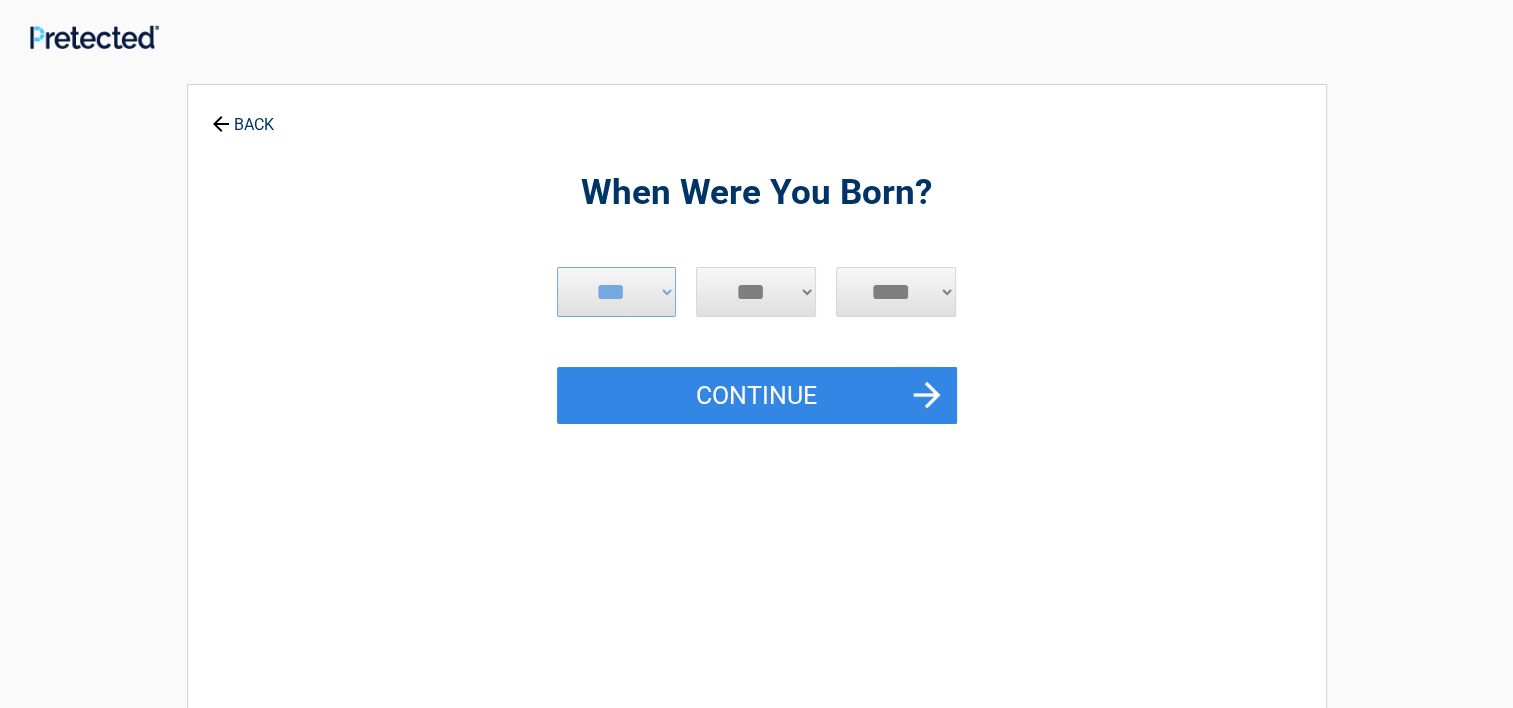 click on "*** * * * * * * * * * ** ** ** ** ** ** ** ** ** ** ** ** ** ** ** ** ** ** ** ** ** **" at bounding box center [756, 292] 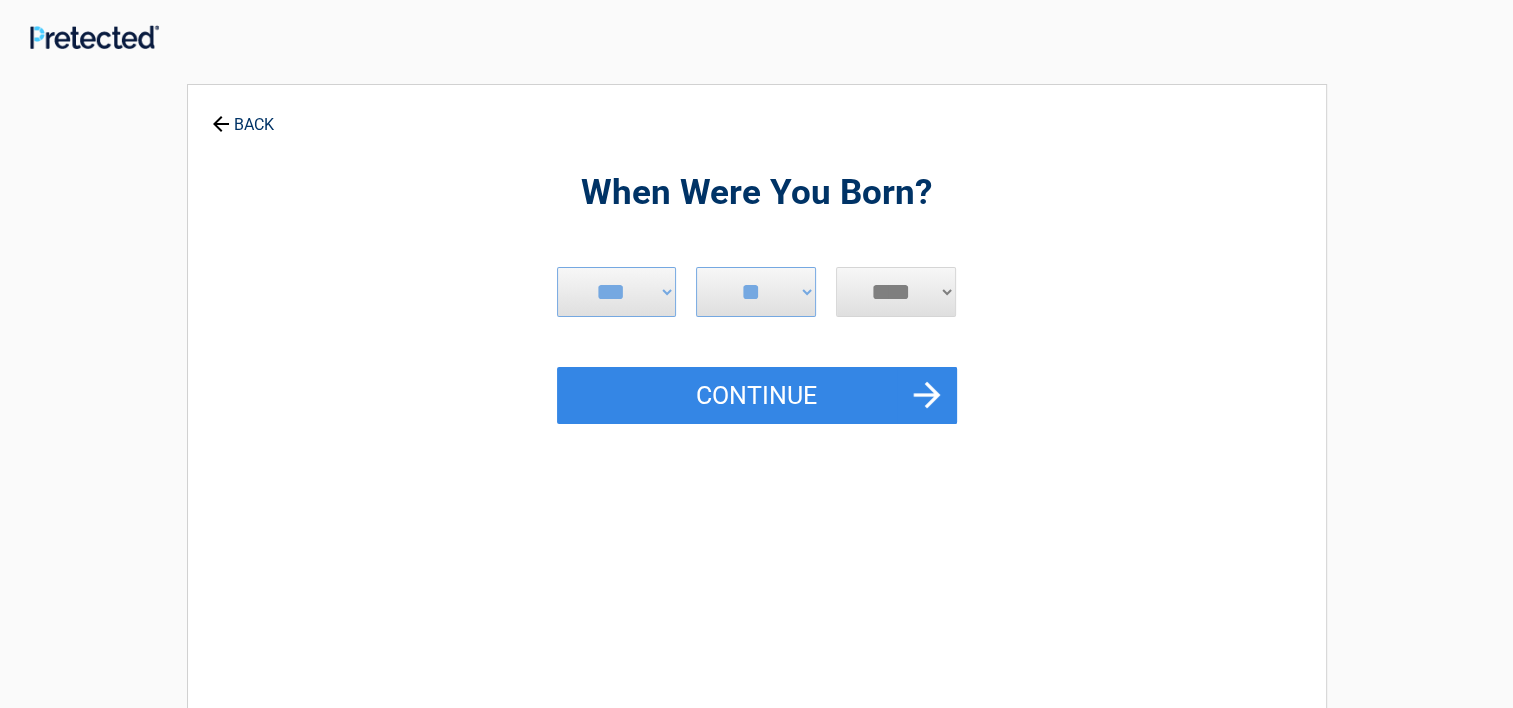 click on "When Were You Born?
[REDACTED]
[REDACTED]
[REDACTED]
[REDACTED]
[REDACTED]
[REDACTED]
[REDACTED]
[REDACTED]
[REDACTED]
[REDACTED]
[REDACTED]
[REDACTED]
[REDACTED]
[REDACTED]
[REDACTED]
[REDACTED]
[REDACTED]
[REDACTED]
[REDACTED]
[REDACTED]
[REDACTED]
[REDACTED]
[REDACTED]
[REDACTED]
[REDACTED]
[REDACTED]
[REDACTED]
[REDACTED]
[REDACTED]
[REDACTED]
[REDACTED]
[REDACTED]
[REDACTED]
[REDACTED]
[REDACTED]
[REDACTED]
[REDACTED]
[REDACTED]
[REDACTED]
[REDACTED]
[REDACTED]
[REDACTED]
[REDACTED]
[REDACTED]
[REDACTED]
[REDACTED]
[REDACTED]
[REDACTED]
[REDACTED]
[REDACTED]
[REDACTED]
[REDACTED]
[REDACTED]" at bounding box center [757, 433] 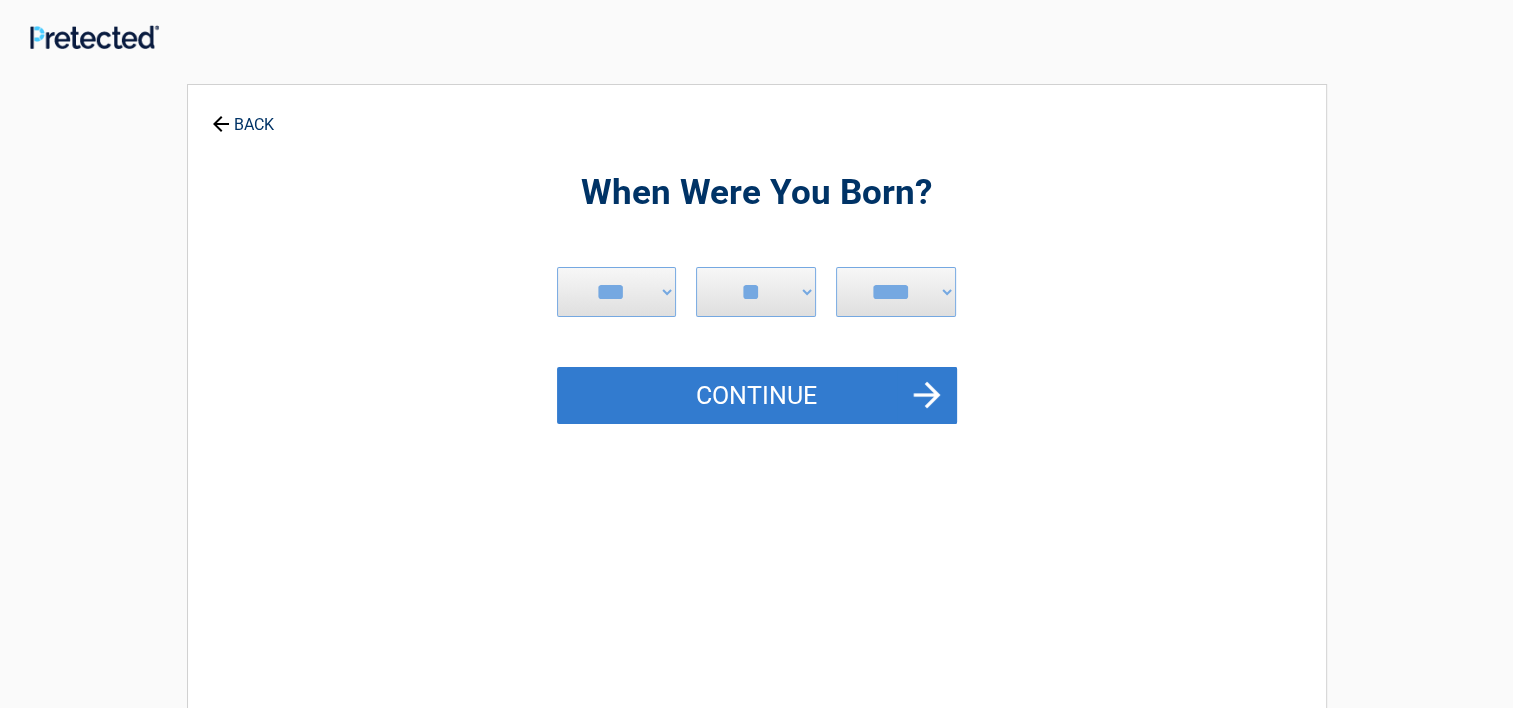 click on "Continue" at bounding box center (757, 396) 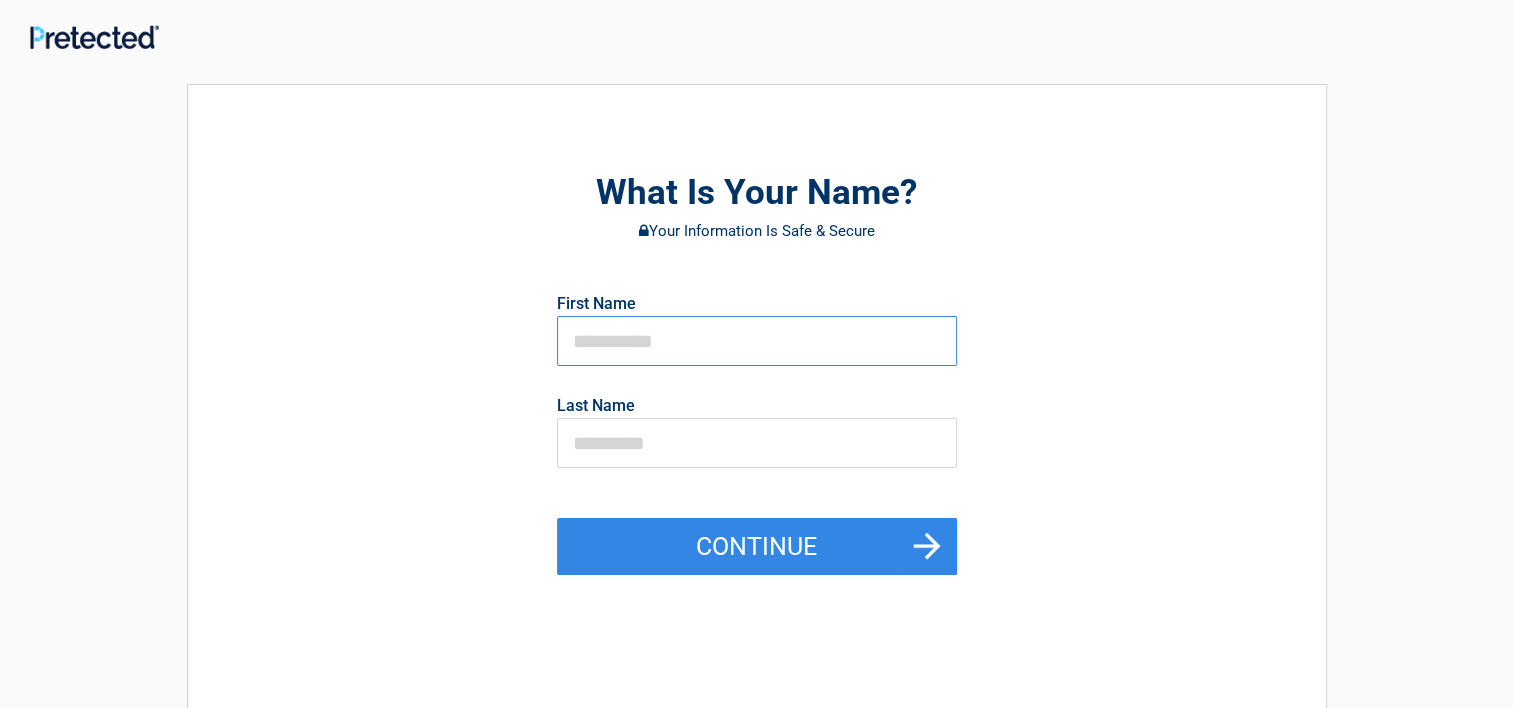 click at bounding box center (757, 341) 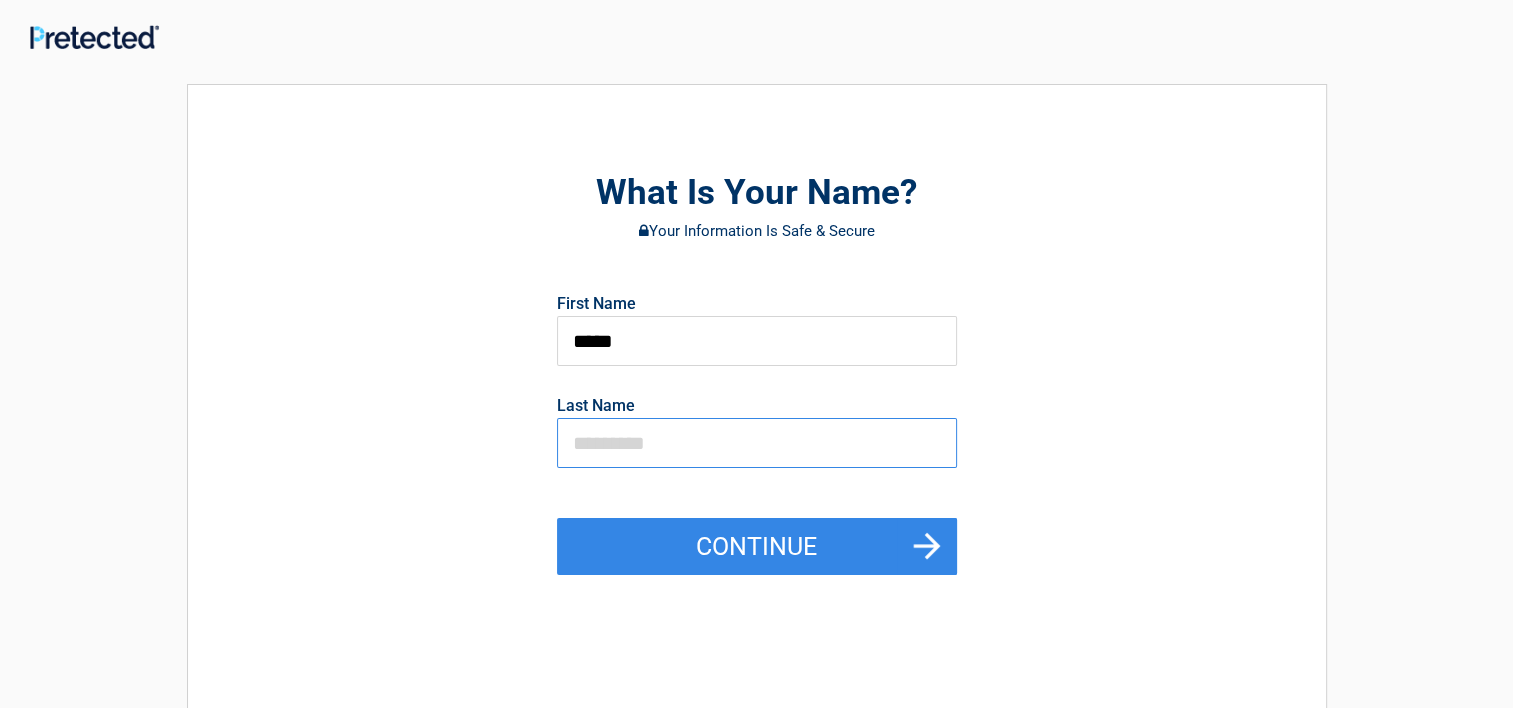 click at bounding box center (757, 443) 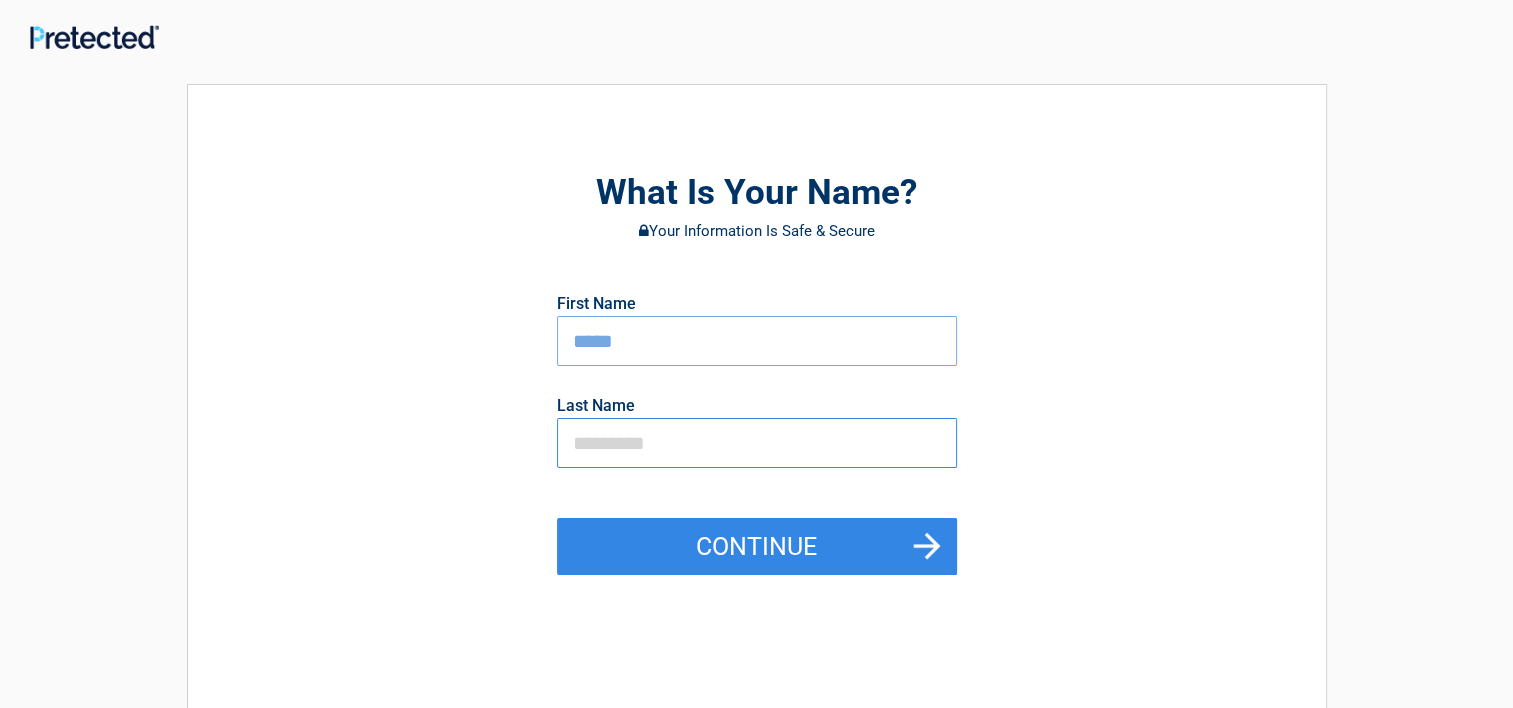type on "****" 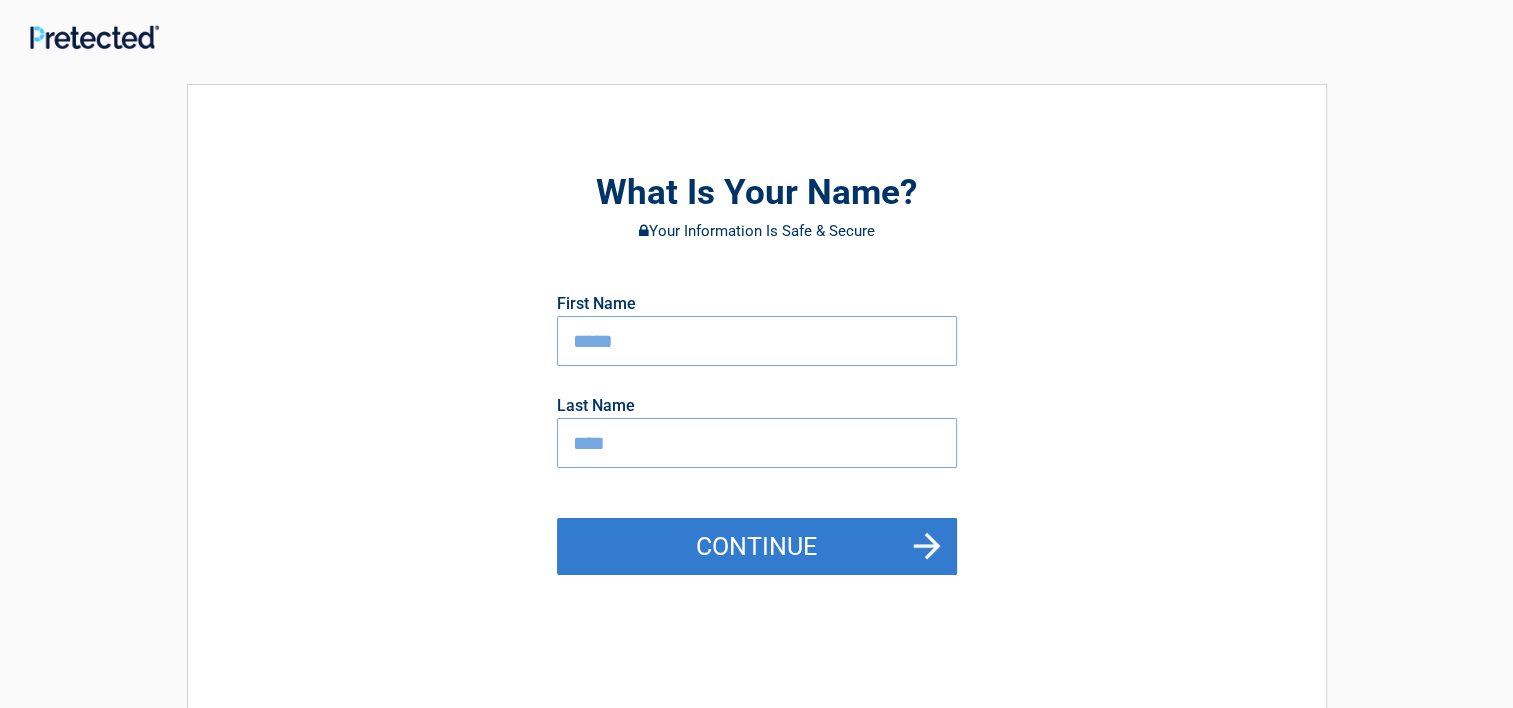 click on "Continue" at bounding box center [757, 547] 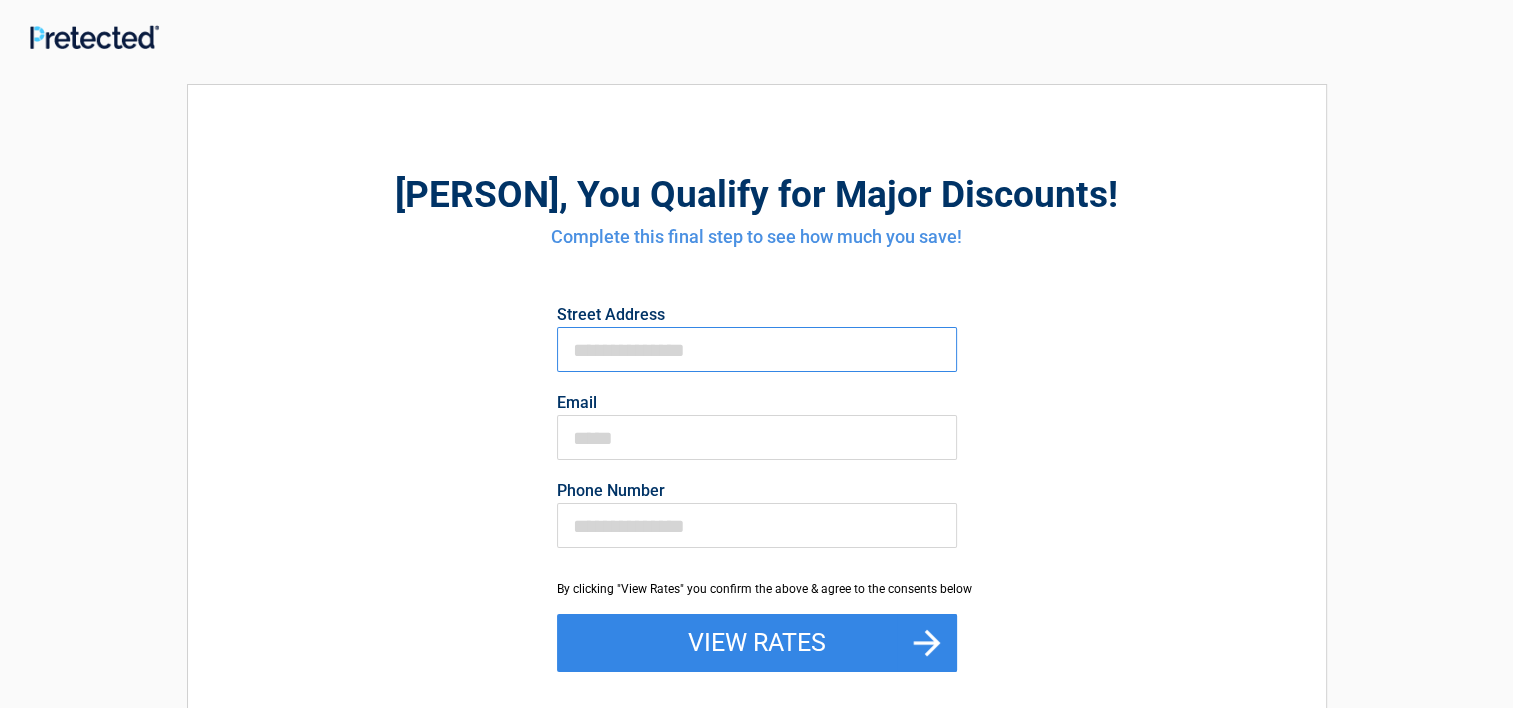 click on "First Name" at bounding box center [757, 349] 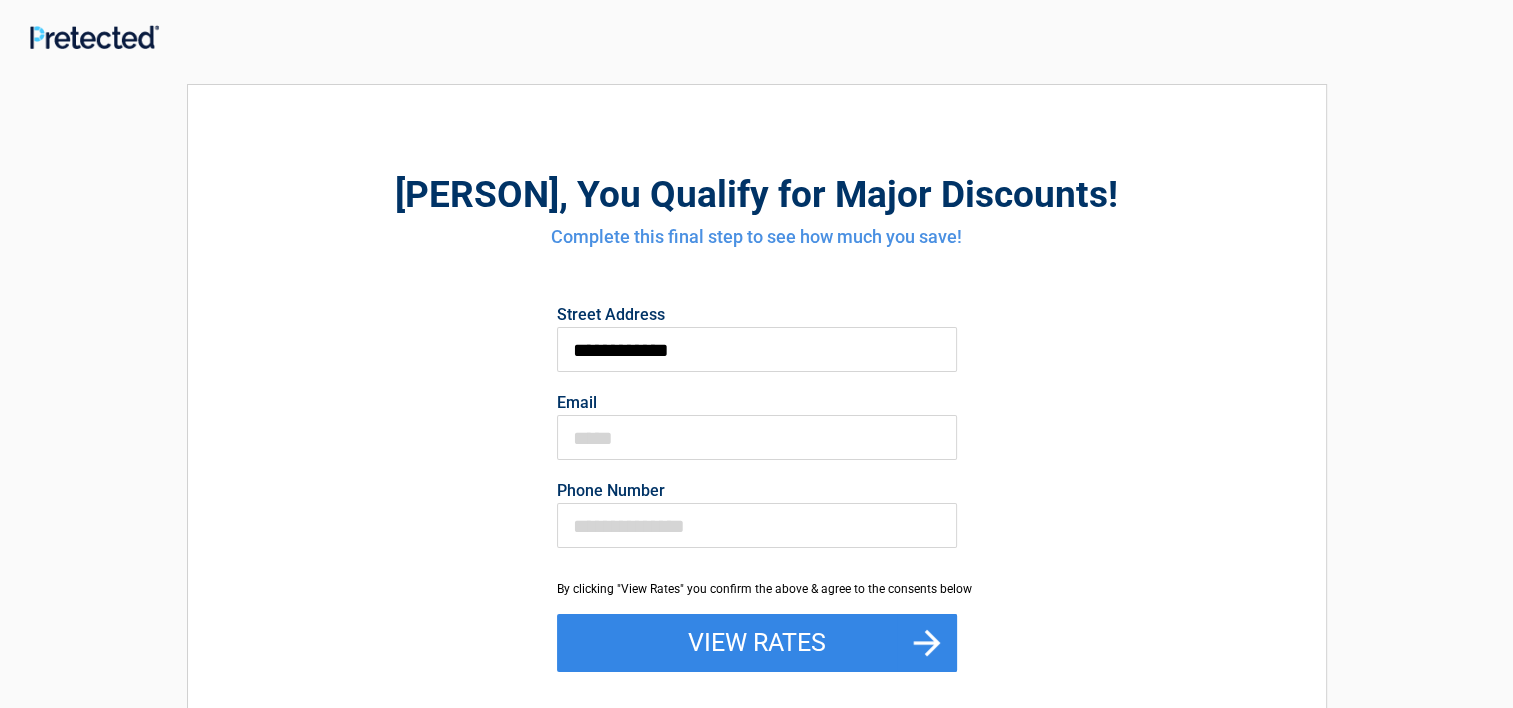type on "**********" 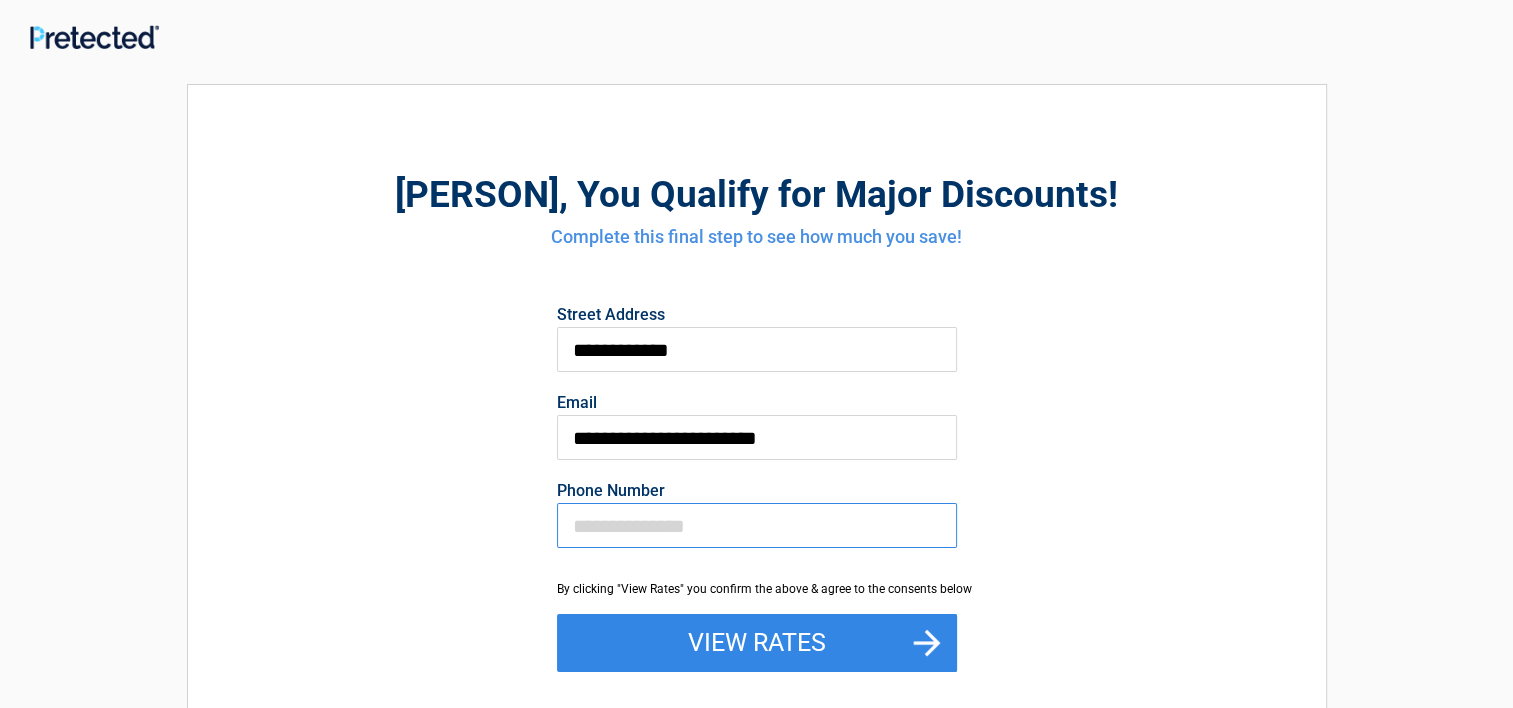 type on "**********" 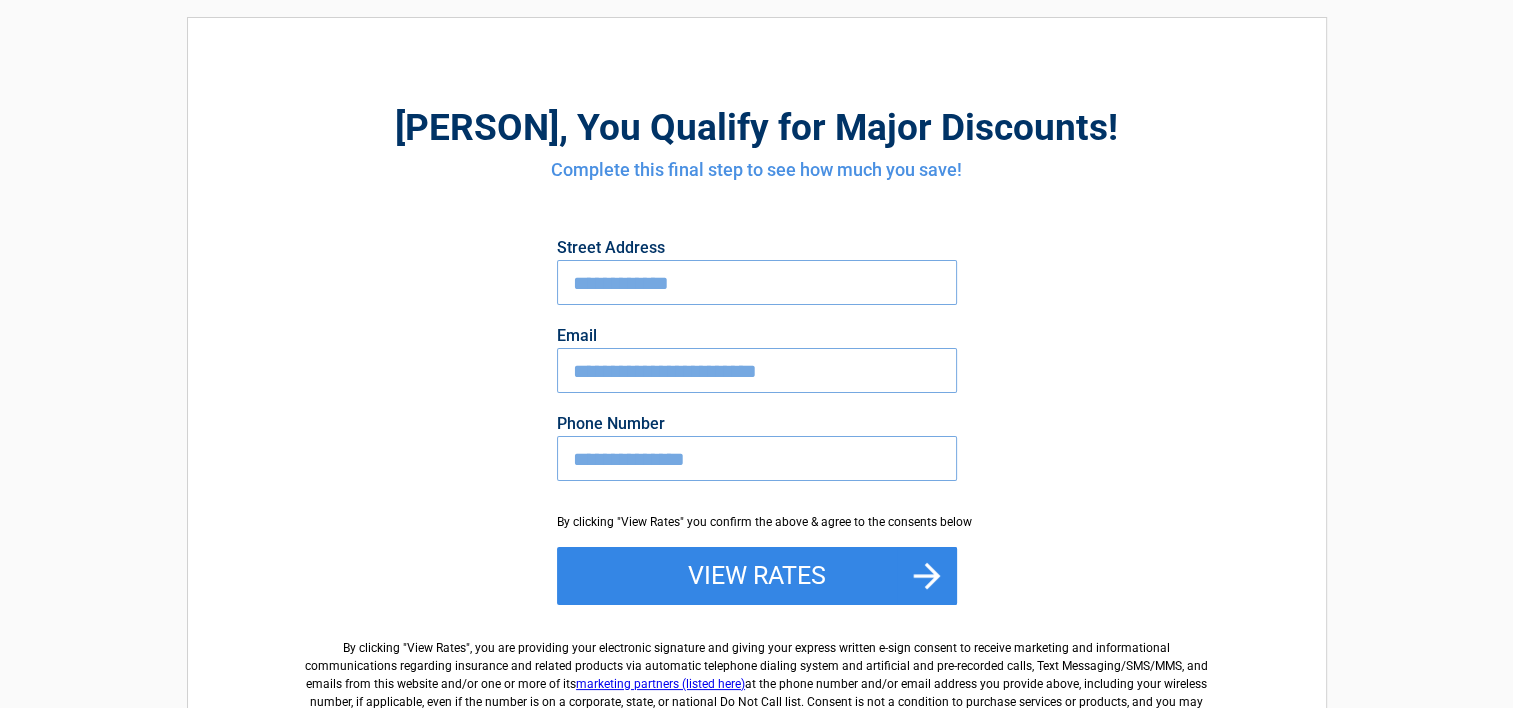 scroll, scrollTop: 100, scrollLeft: 0, axis: vertical 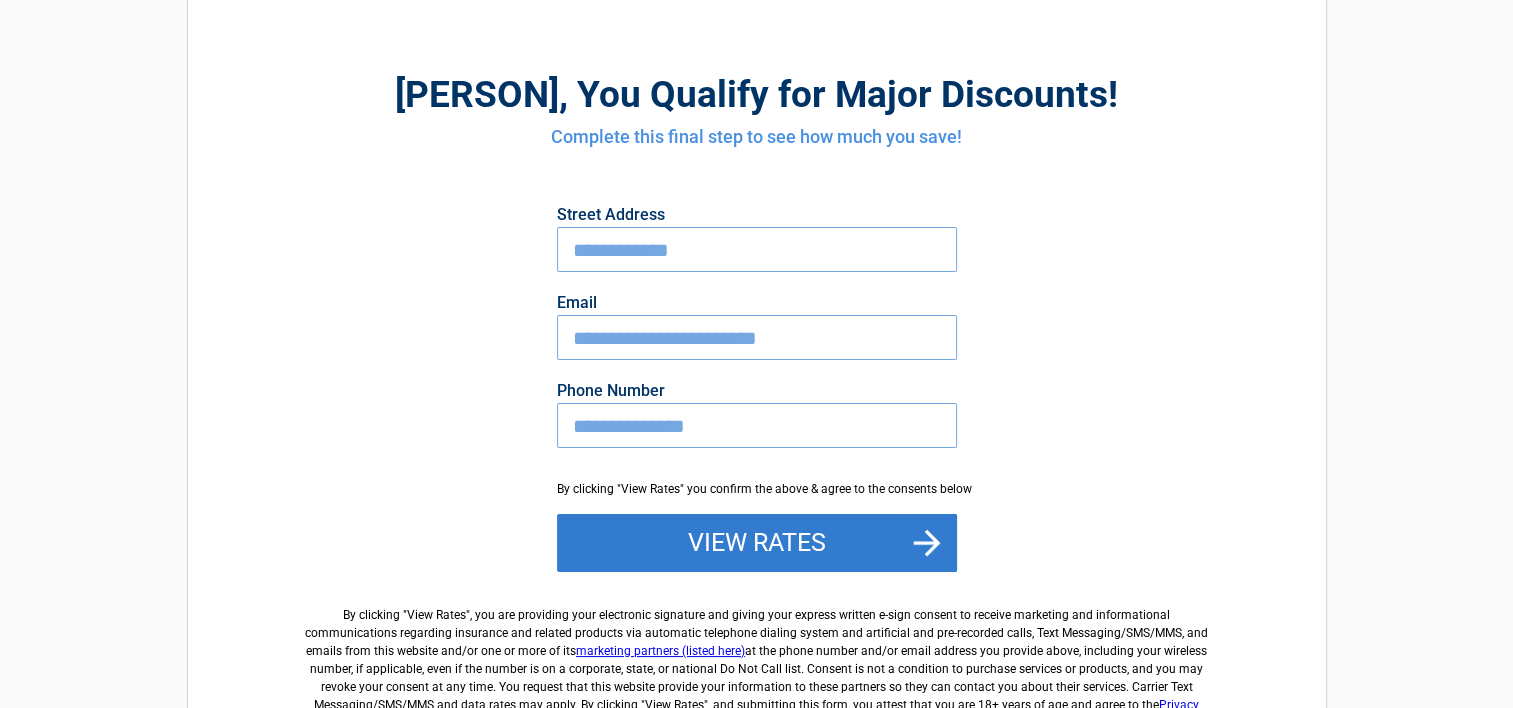 click on "View Rates" at bounding box center [757, 543] 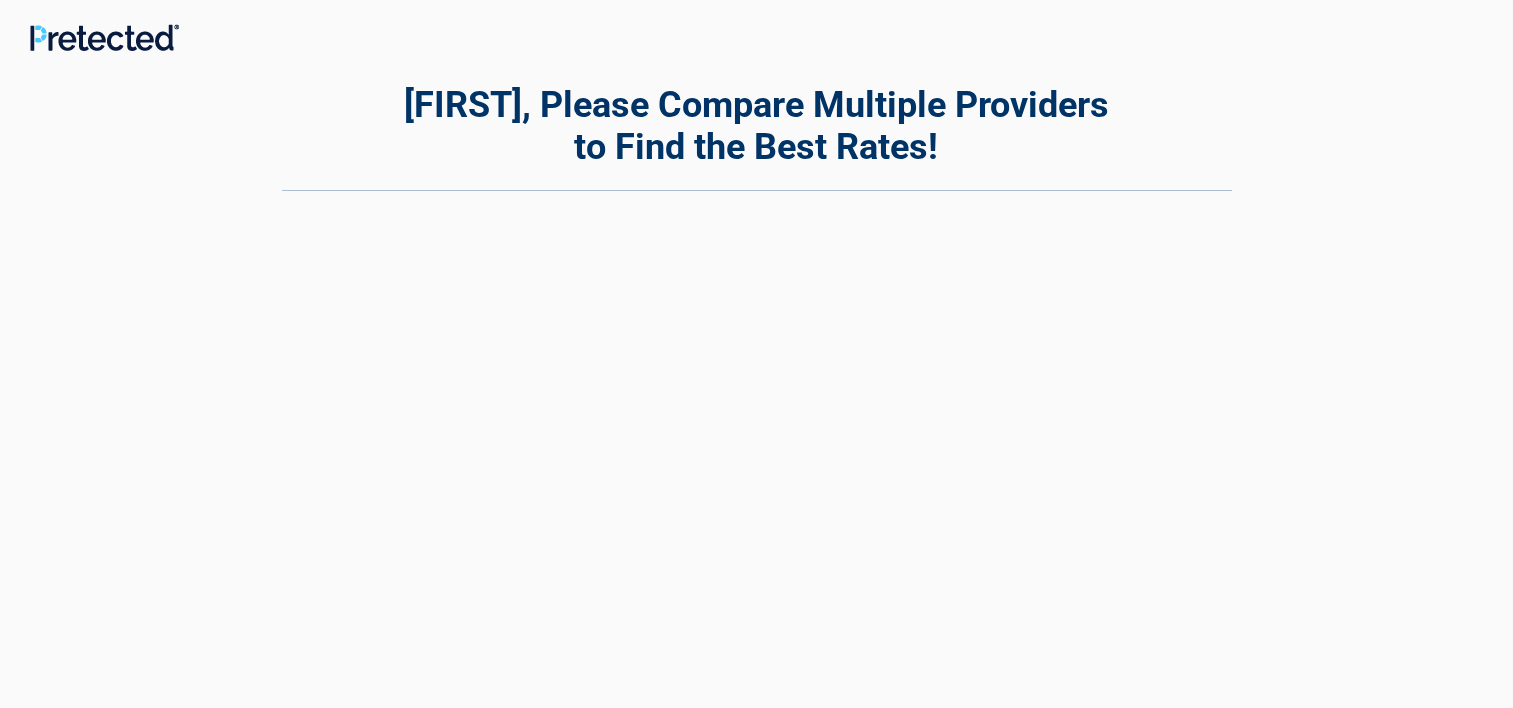 scroll, scrollTop: 0, scrollLeft: 0, axis: both 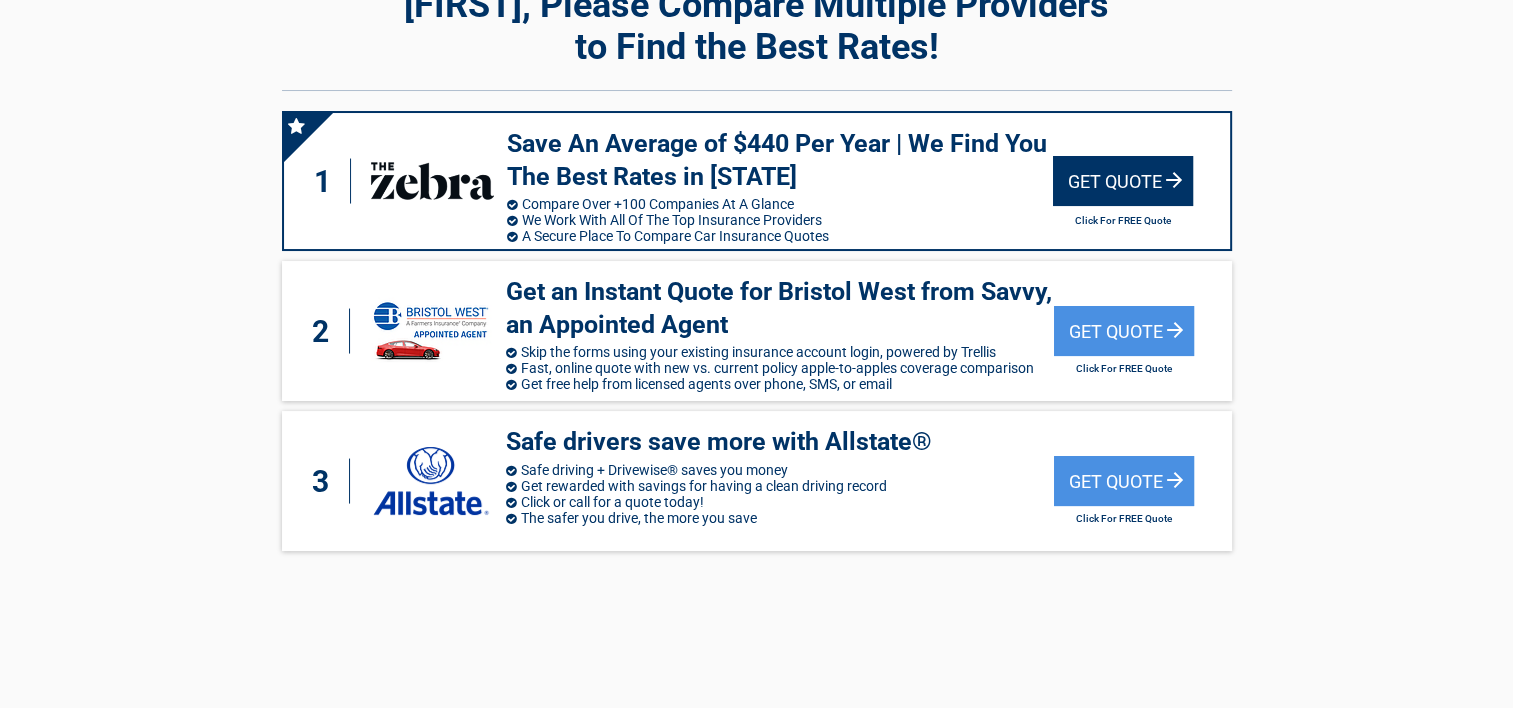 click on "Get Quote" at bounding box center (1123, 181) 